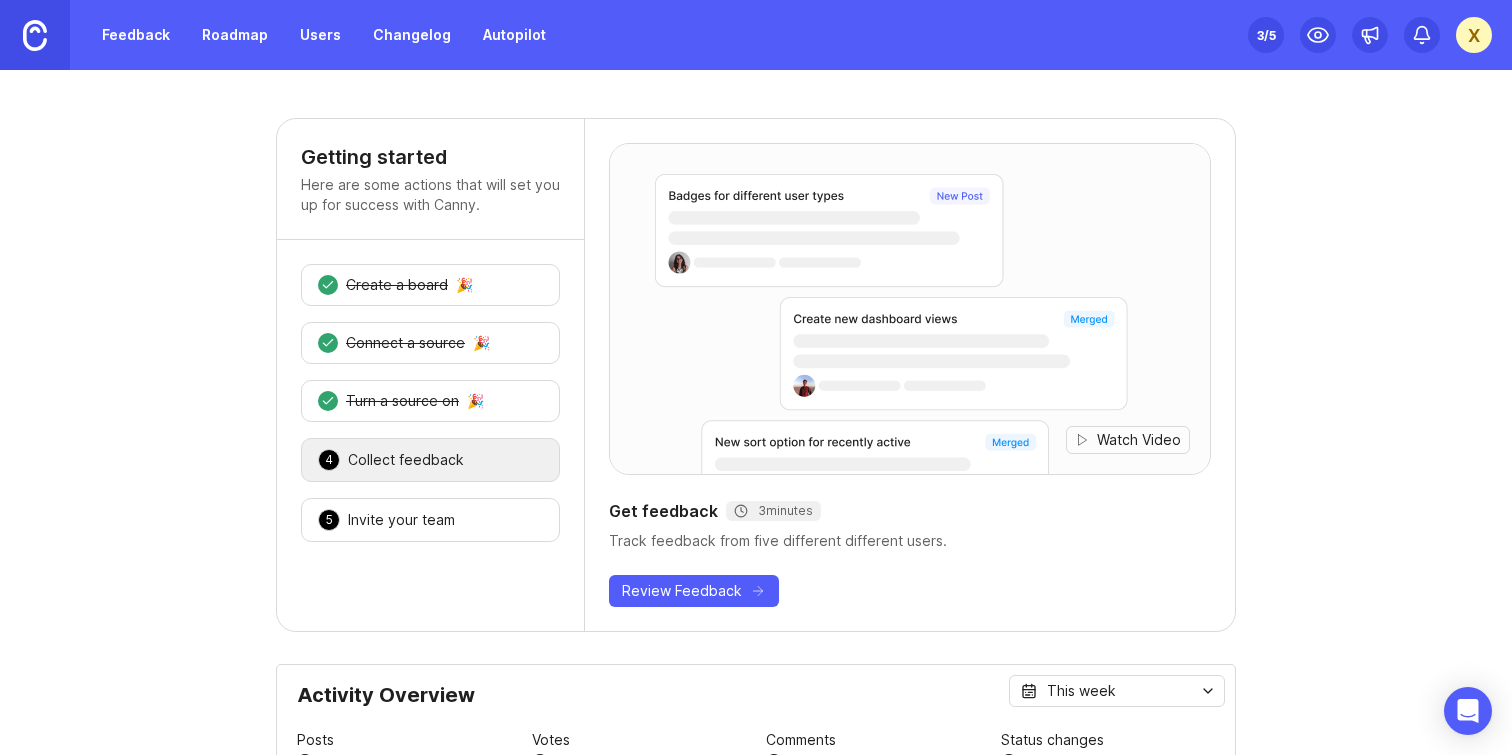 scroll, scrollTop: 0, scrollLeft: 0, axis: both 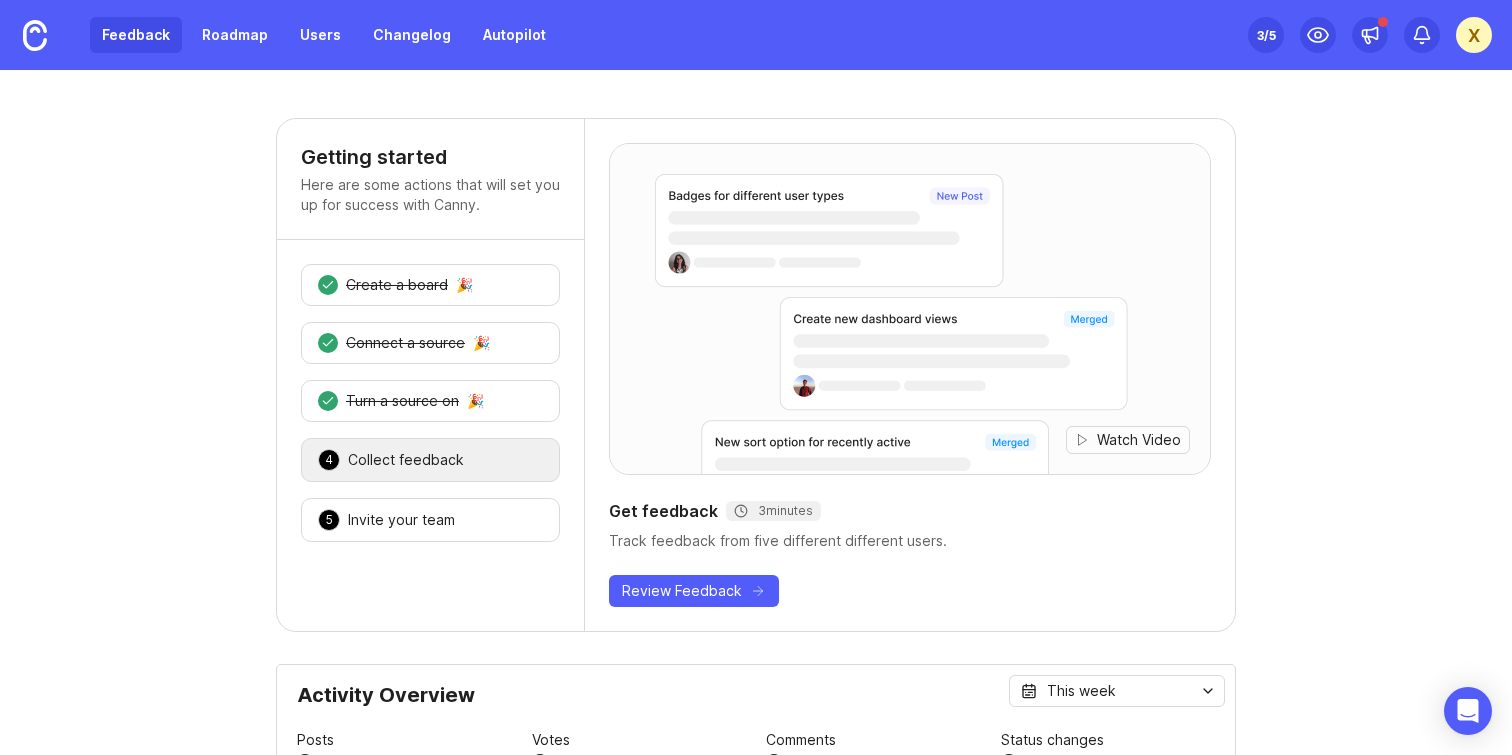 click on "Feedback" at bounding box center (136, 35) 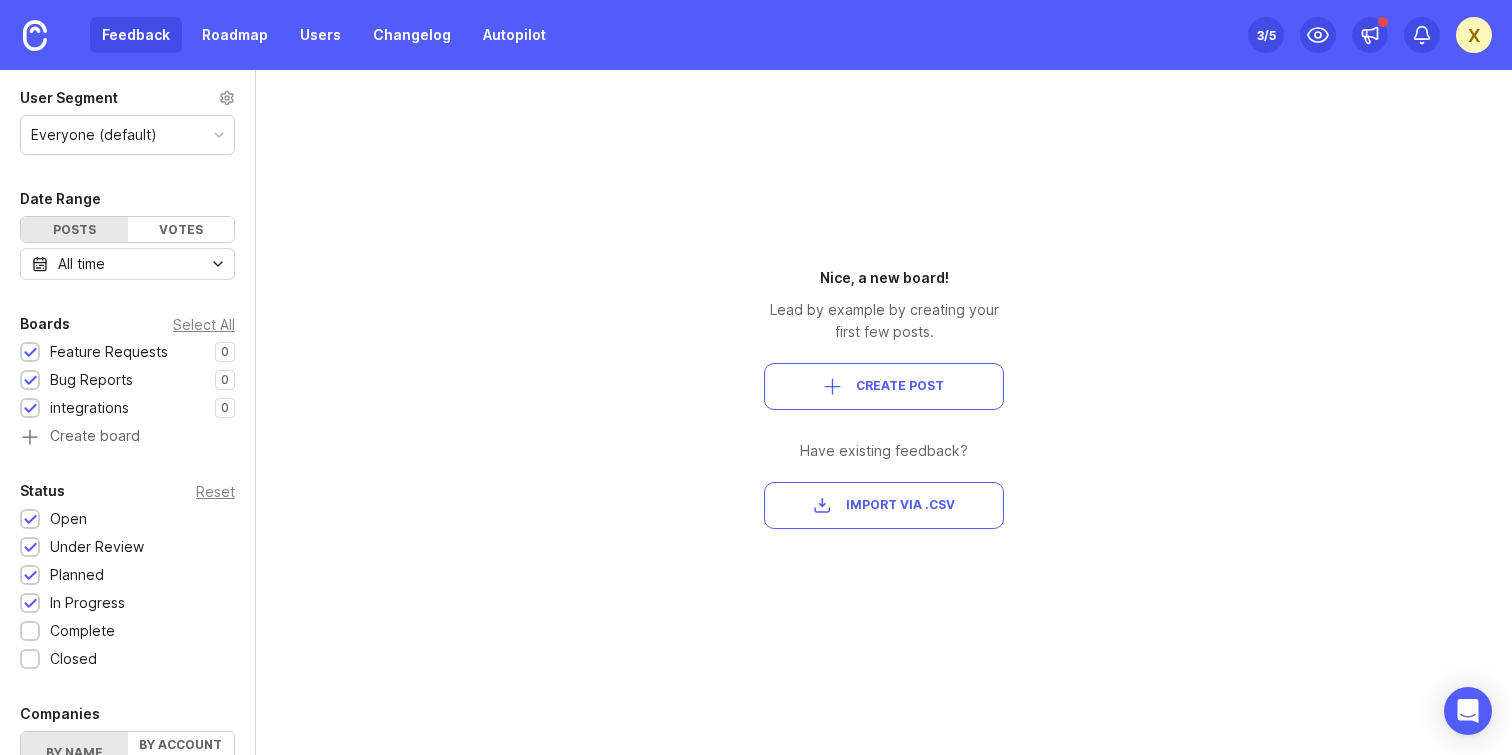 click on "x" at bounding box center (1474, 35) 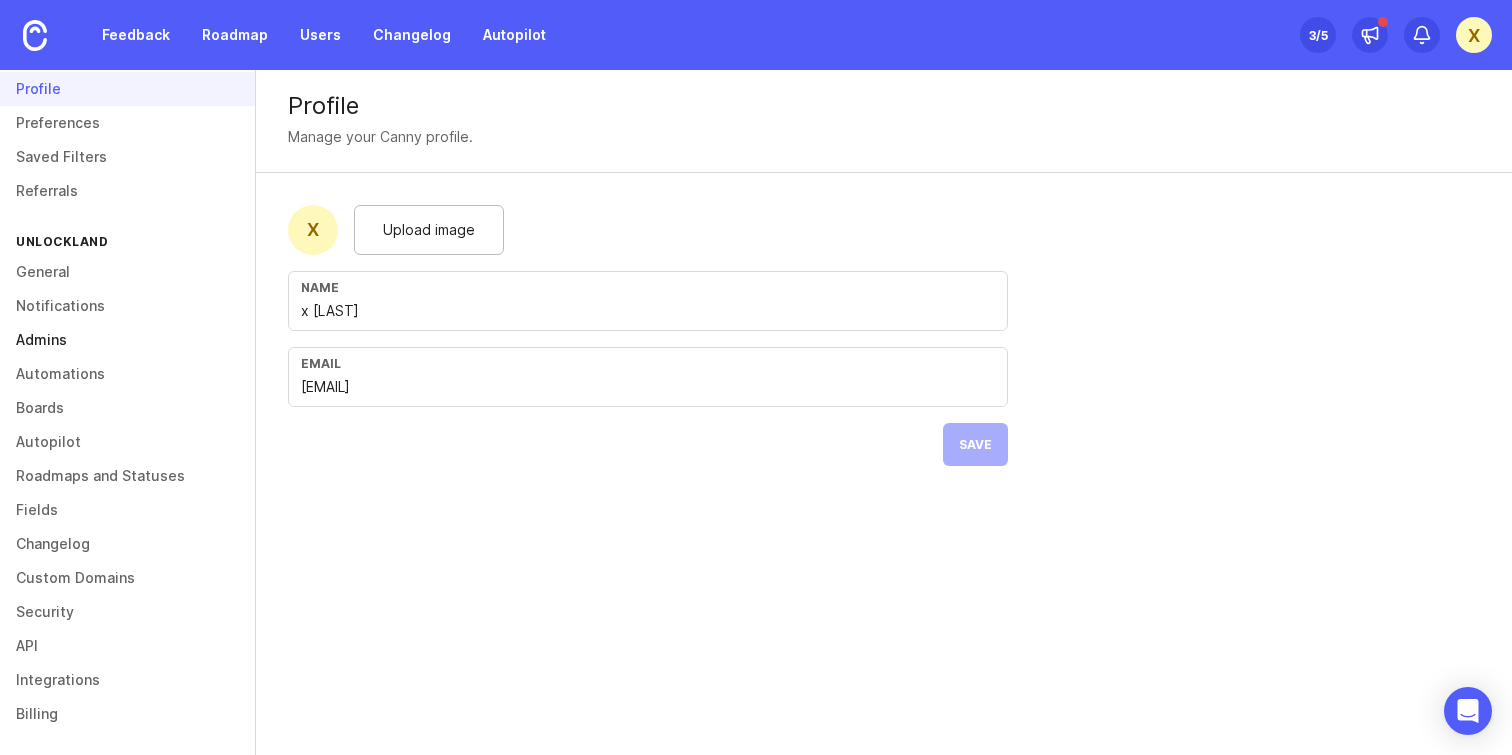 scroll, scrollTop: 51, scrollLeft: 0, axis: vertical 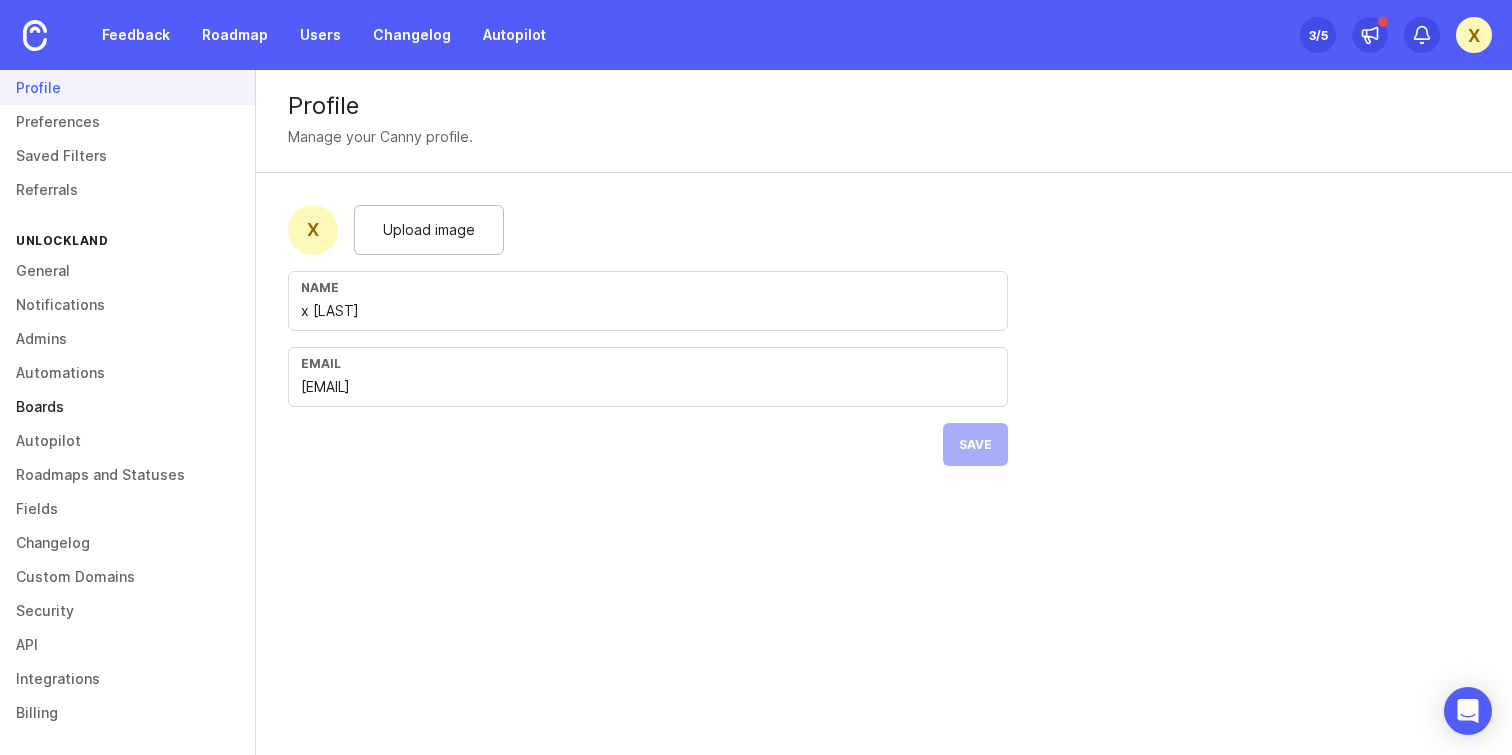 click on "Boards" at bounding box center [127, 407] 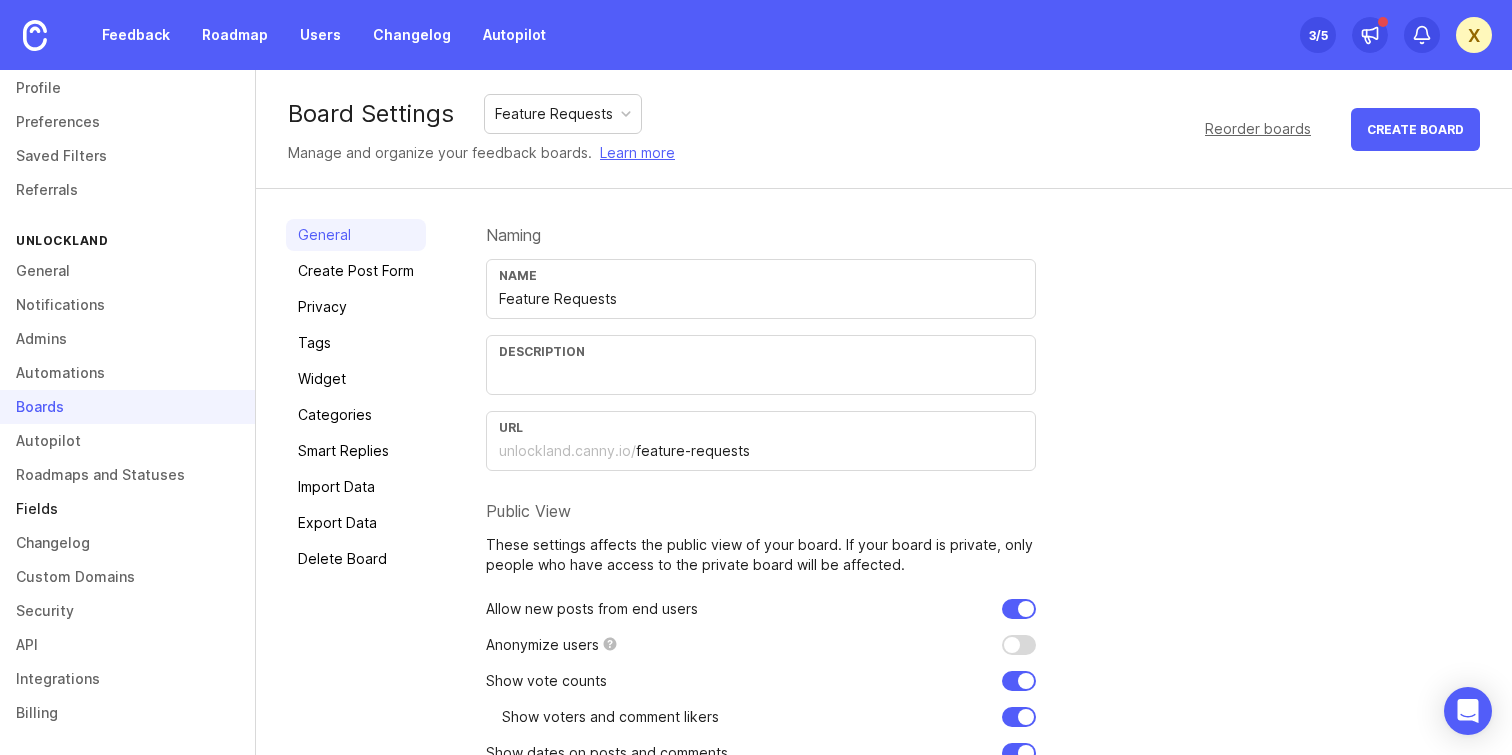click on "Fields" at bounding box center (127, 509) 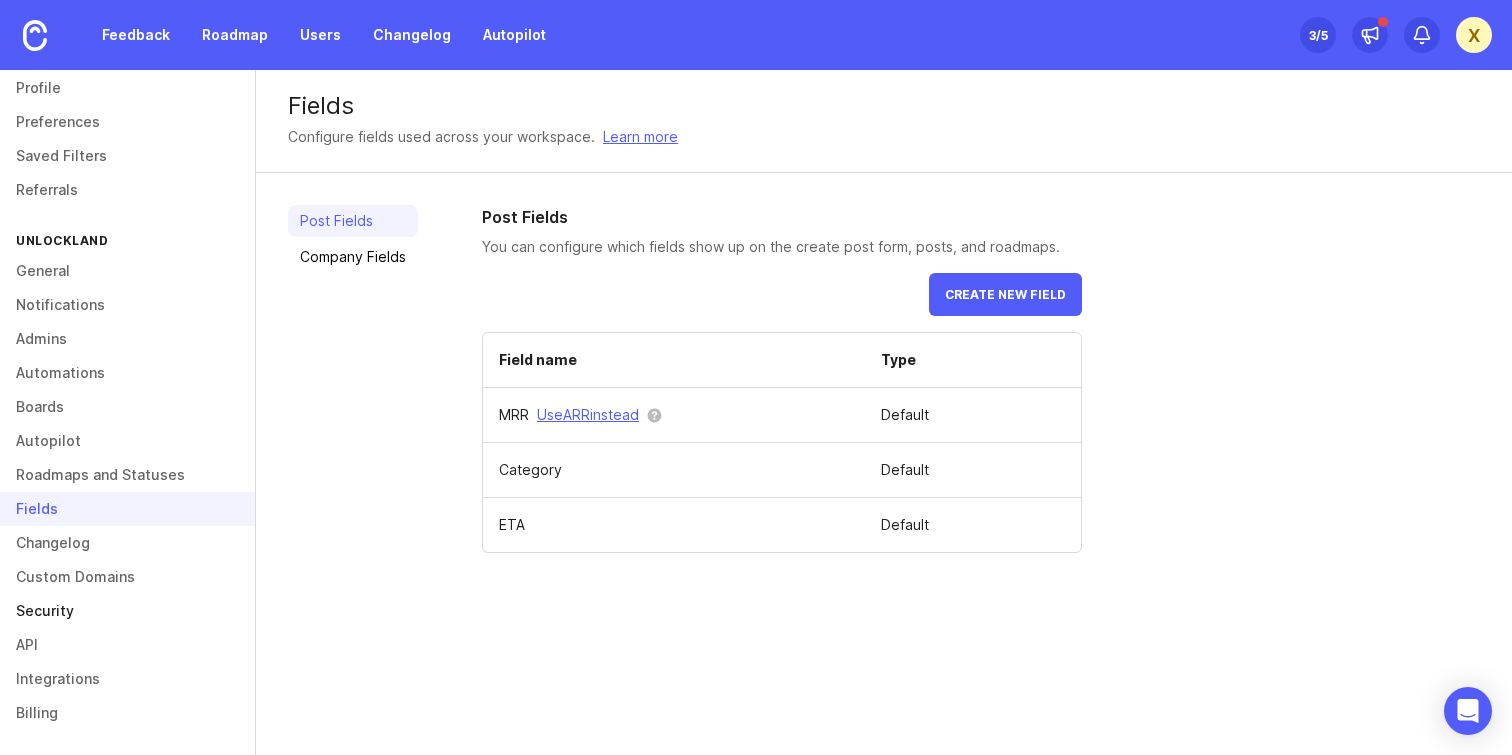 click on "Security" at bounding box center (127, 611) 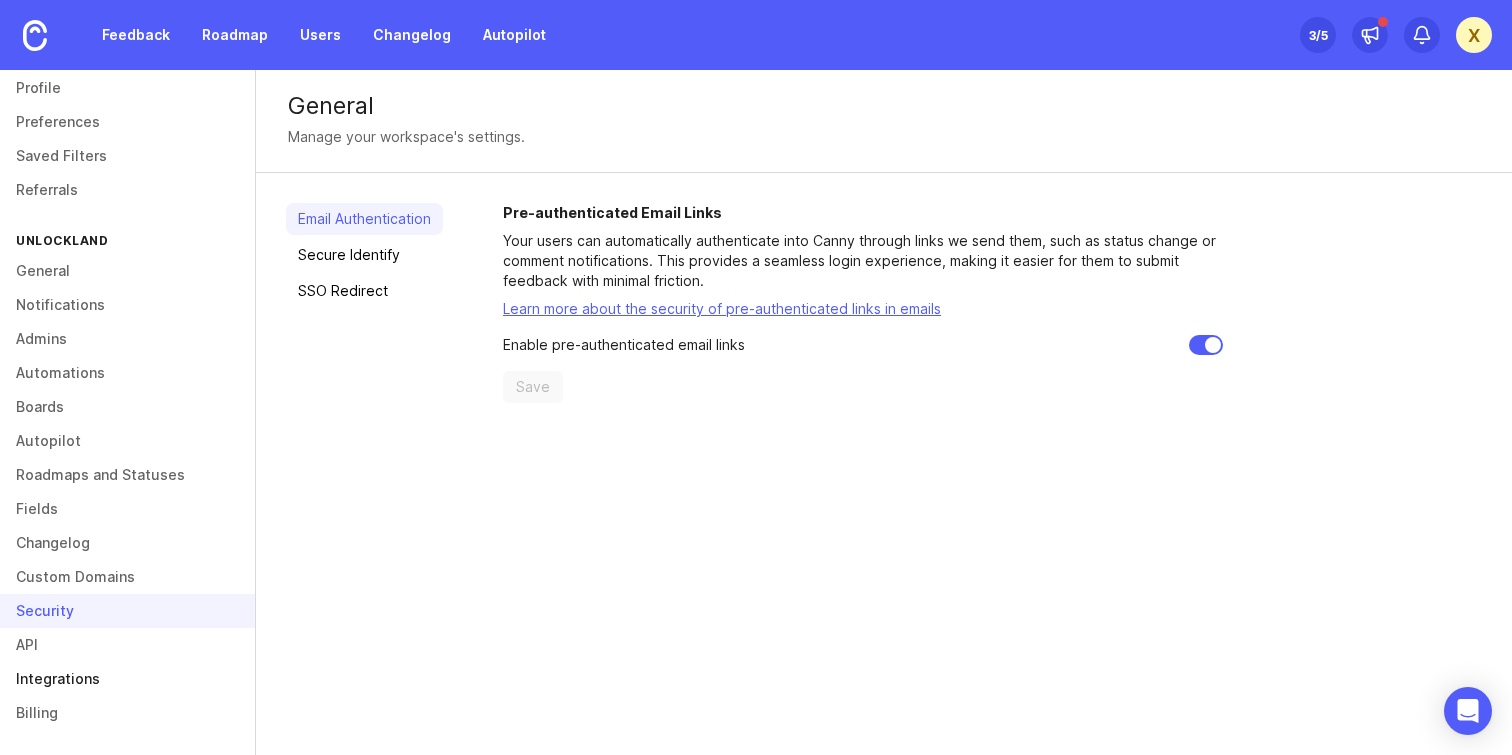 click on "Integrations" at bounding box center [127, 679] 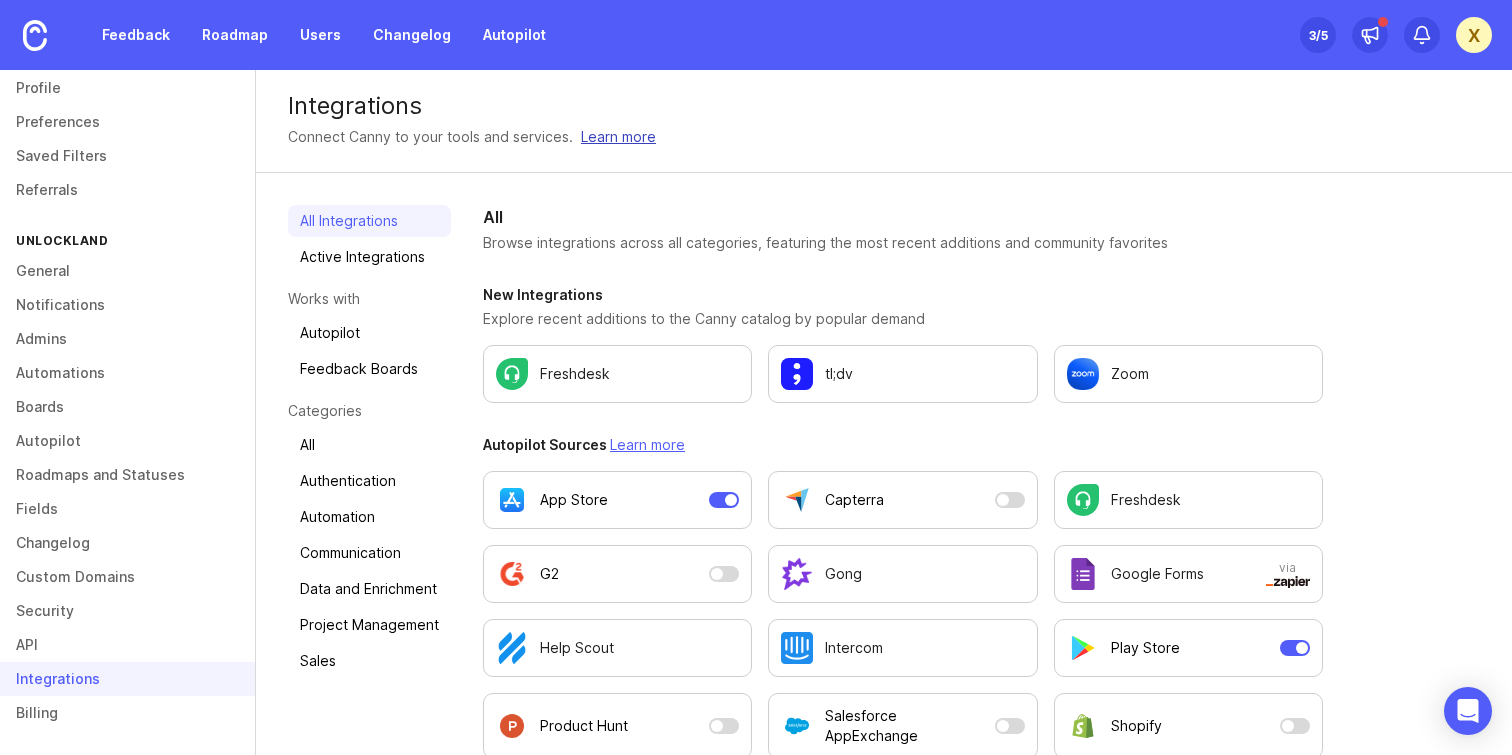 click on "Learn more" at bounding box center [618, 137] 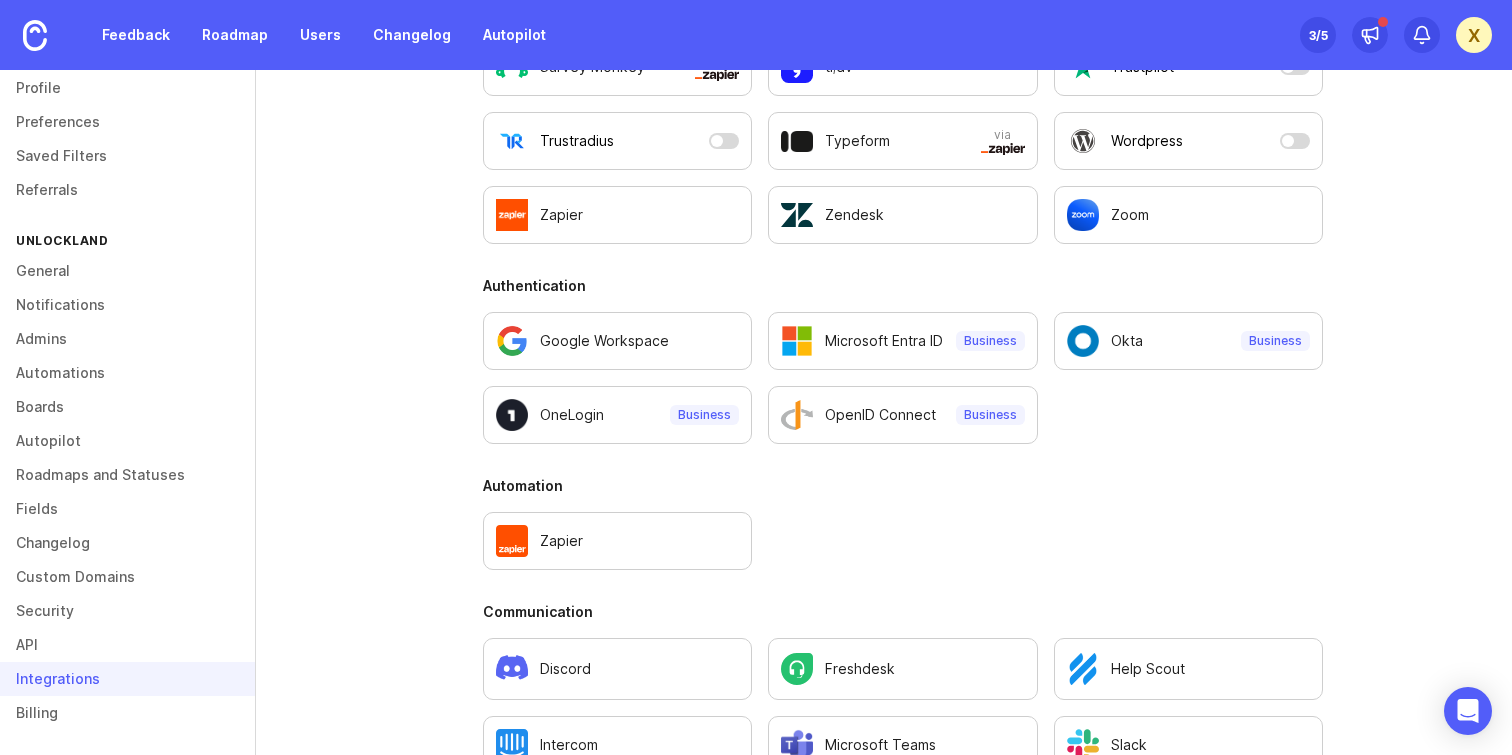 scroll, scrollTop: 614, scrollLeft: 0, axis: vertical 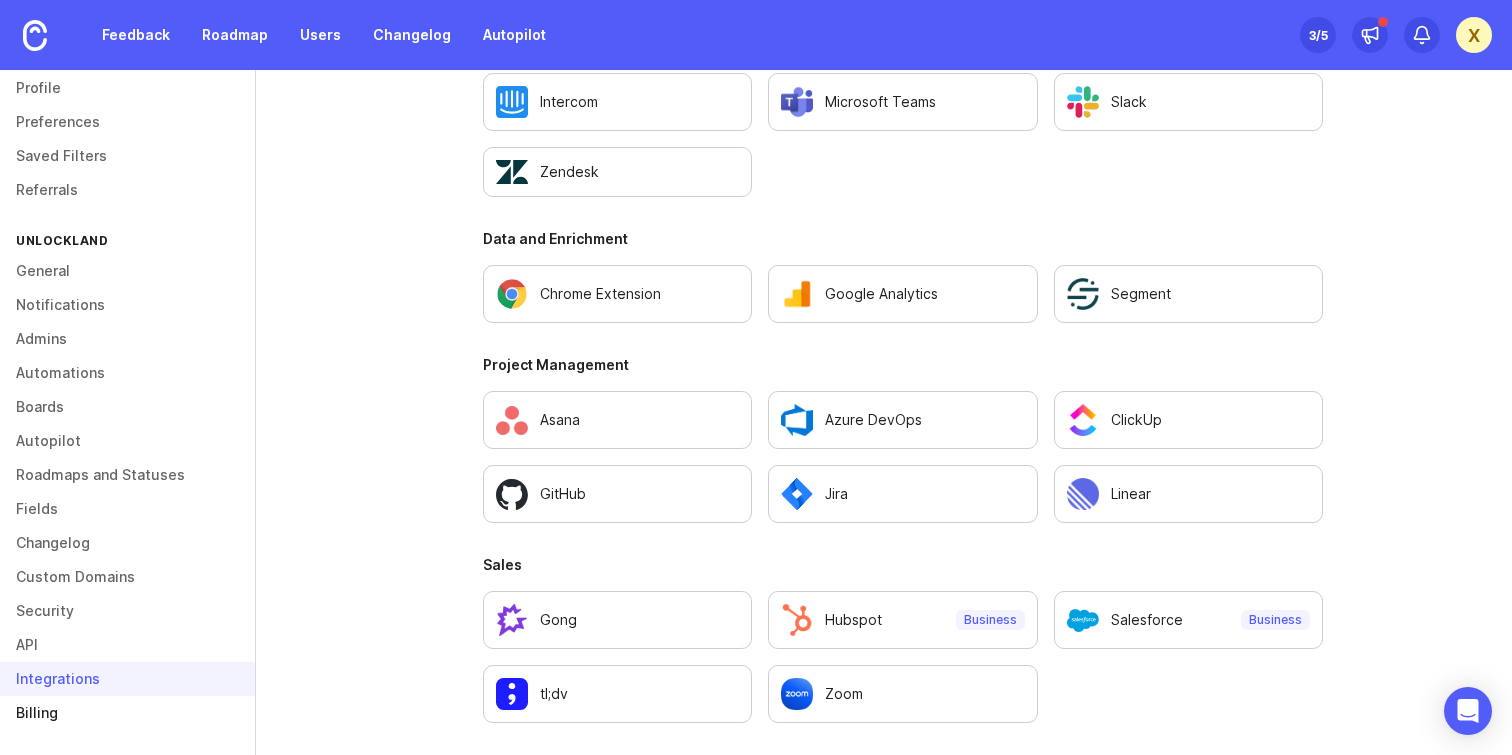 click on "Billing" at bounding box center (127, 713) 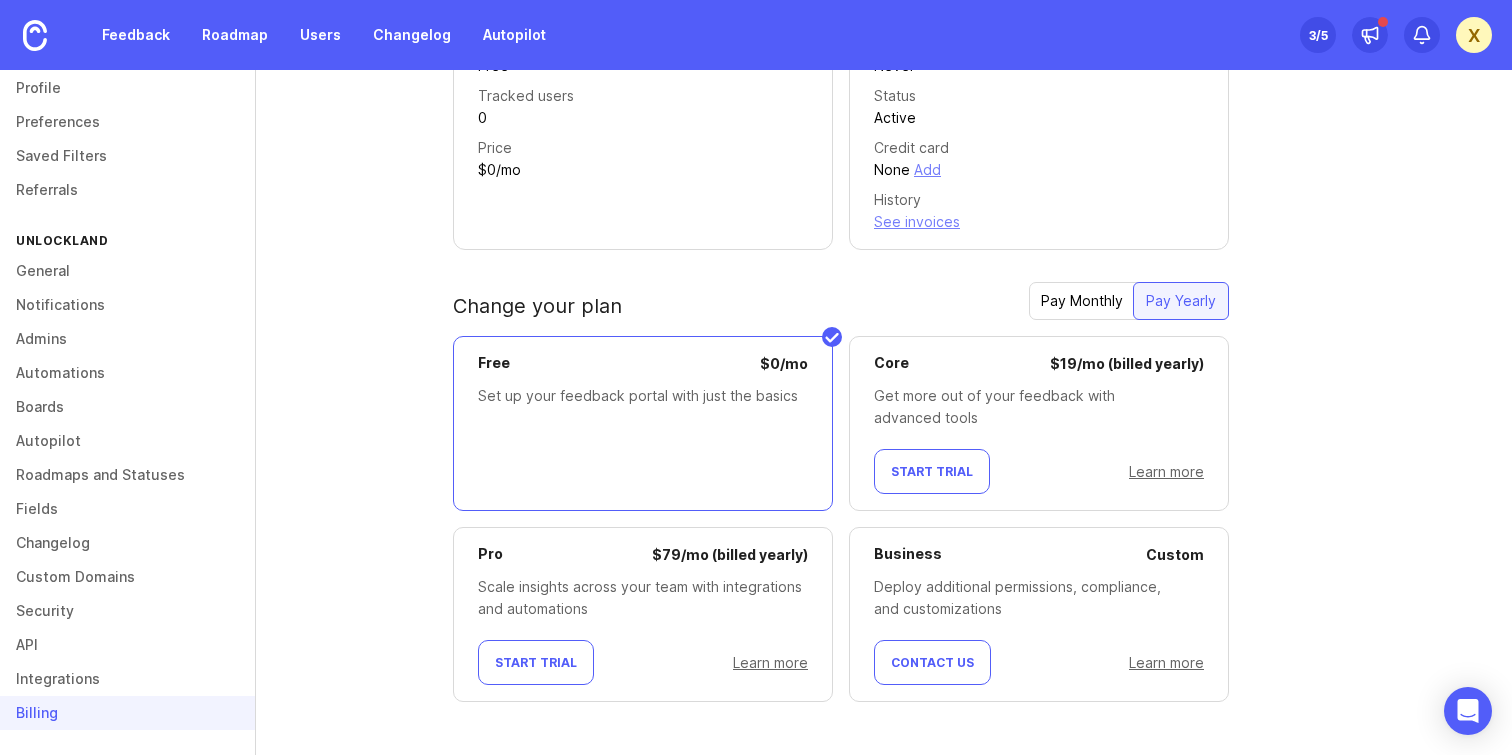 scroll, scrollTop: 0, scrollLeft: 0, axis: both 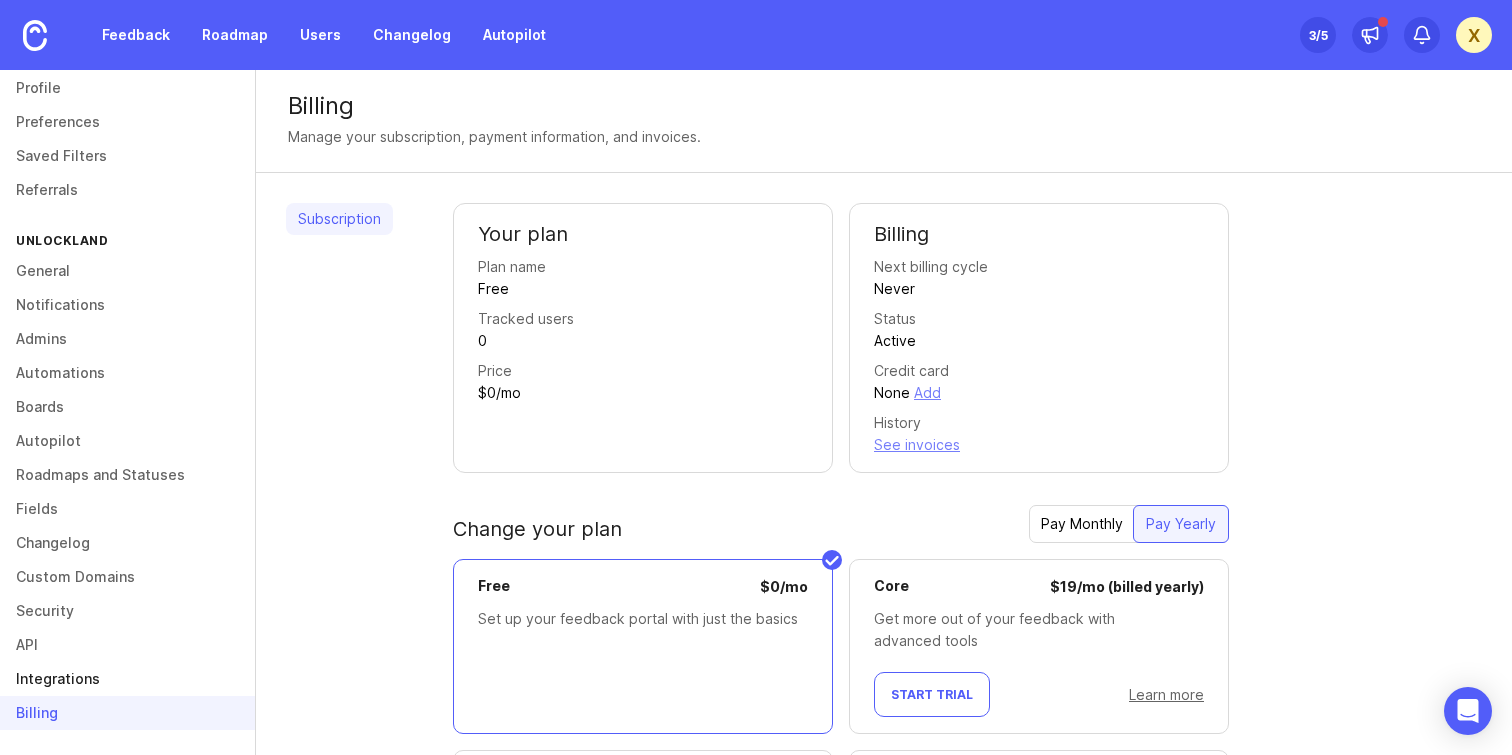 click on "Integrations" at bounding box center (127, 679) 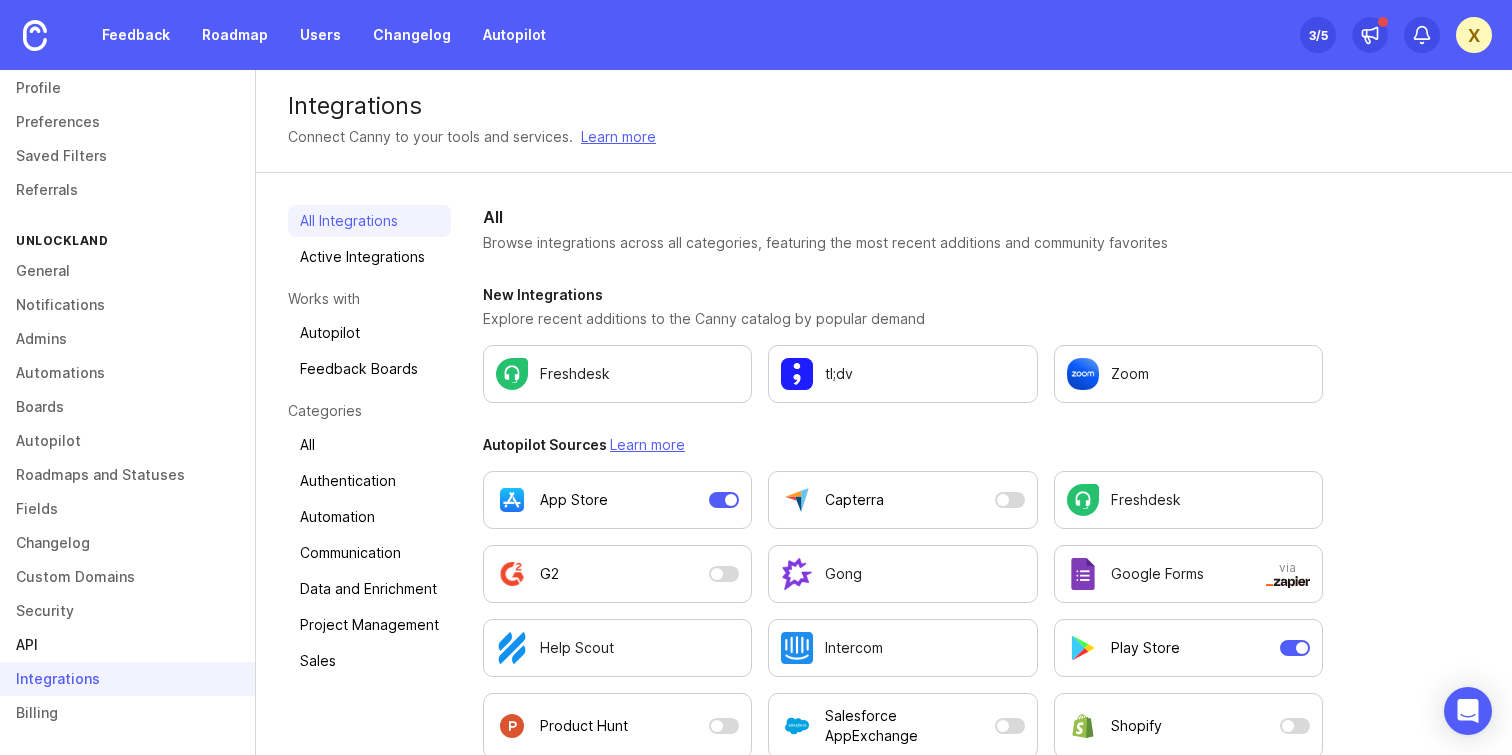 click on "API" at bounding box center [127, 645] 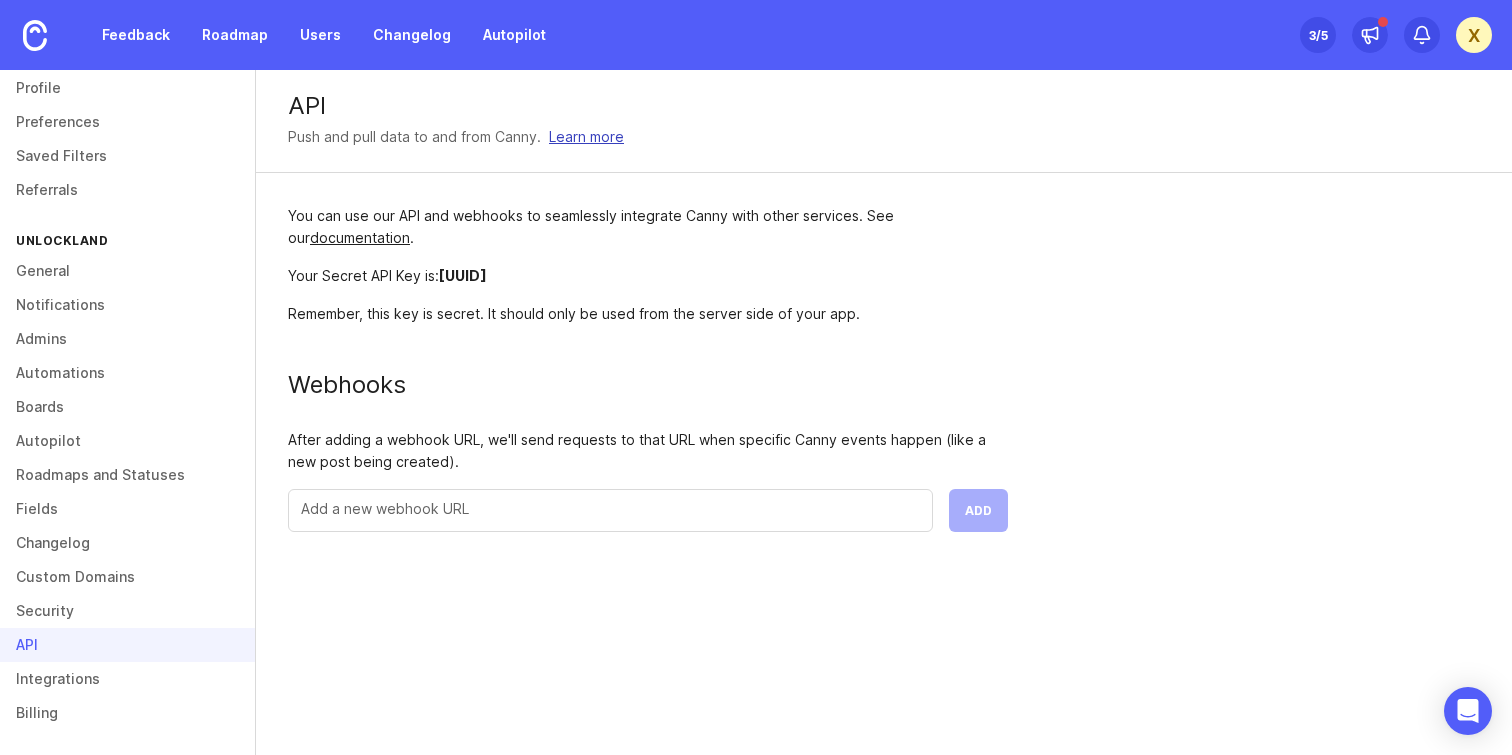 click on "Learn more" at bounding box center [586, 137] 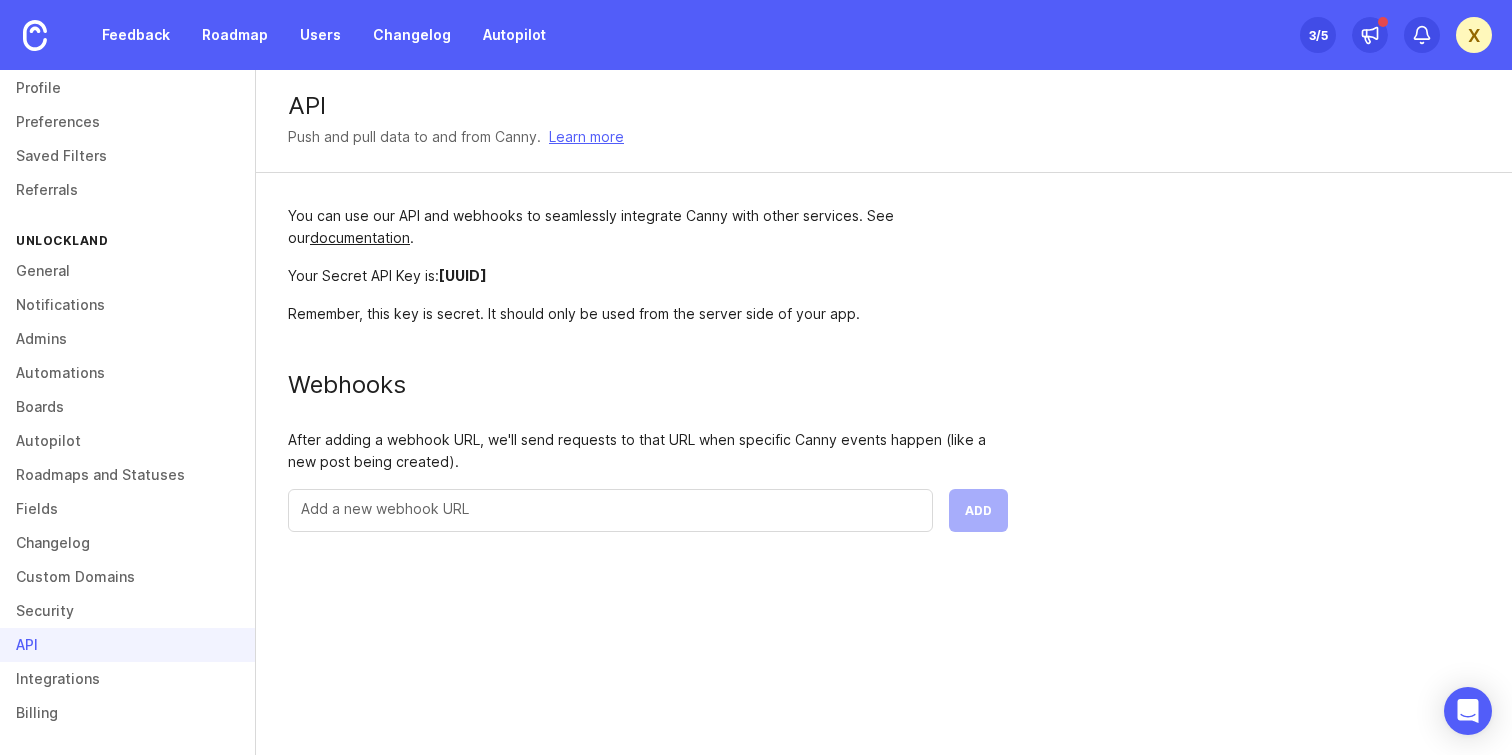 click on "x" at bounding box center (1474, 35) 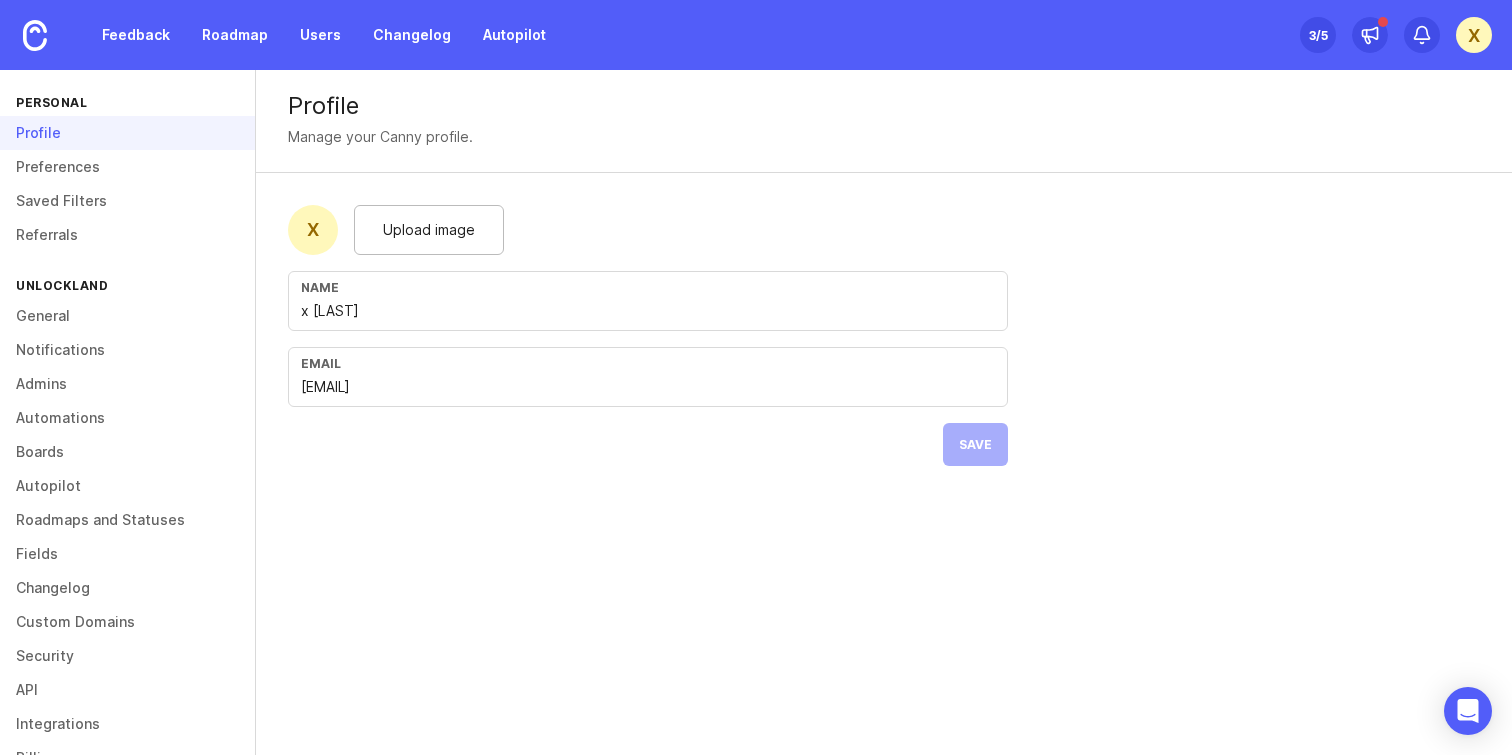 scroll, scrollTop: 0, scrollLeft: 0, axis: both 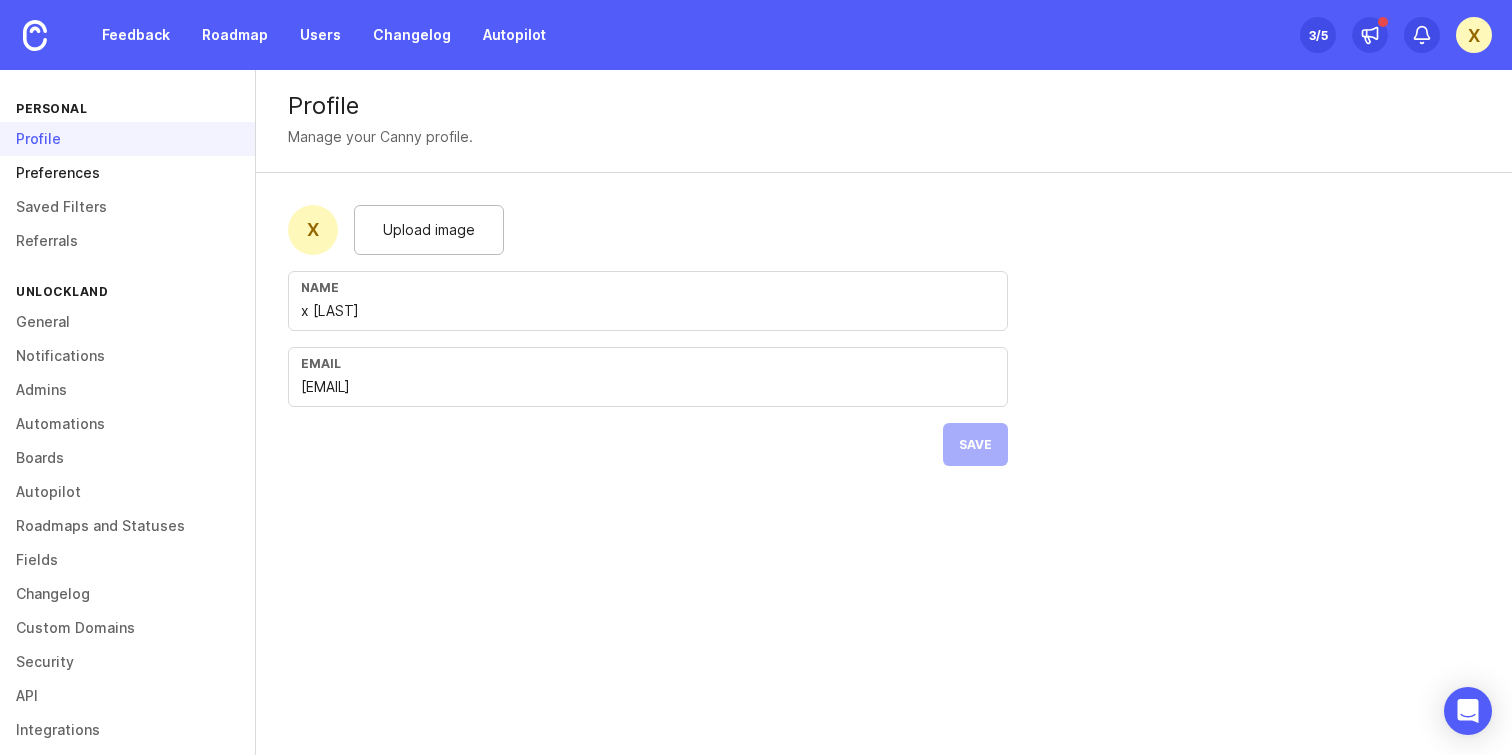 click on "Preferences" at bounding box center (127, 173) 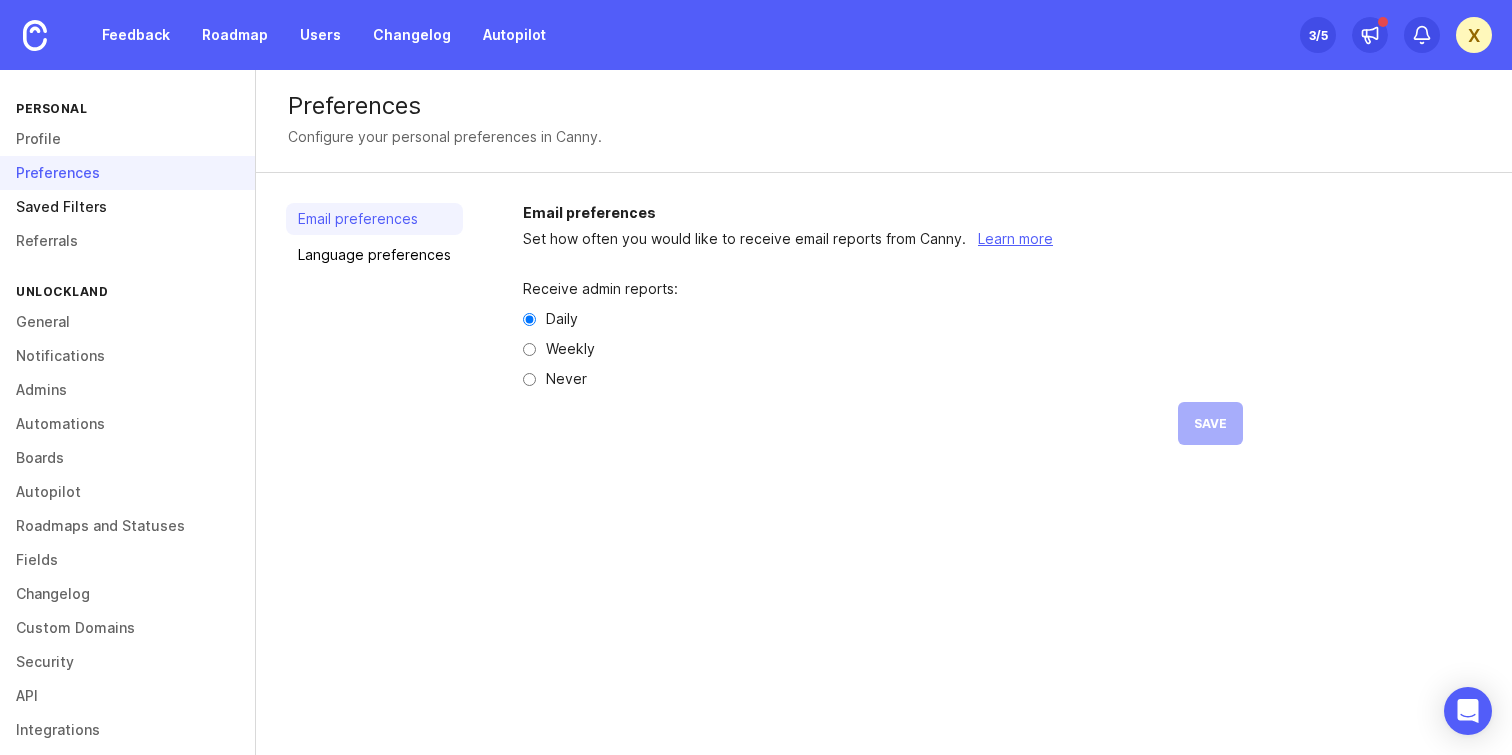 click on "Saved Filters" at bounding box center (127, 207) 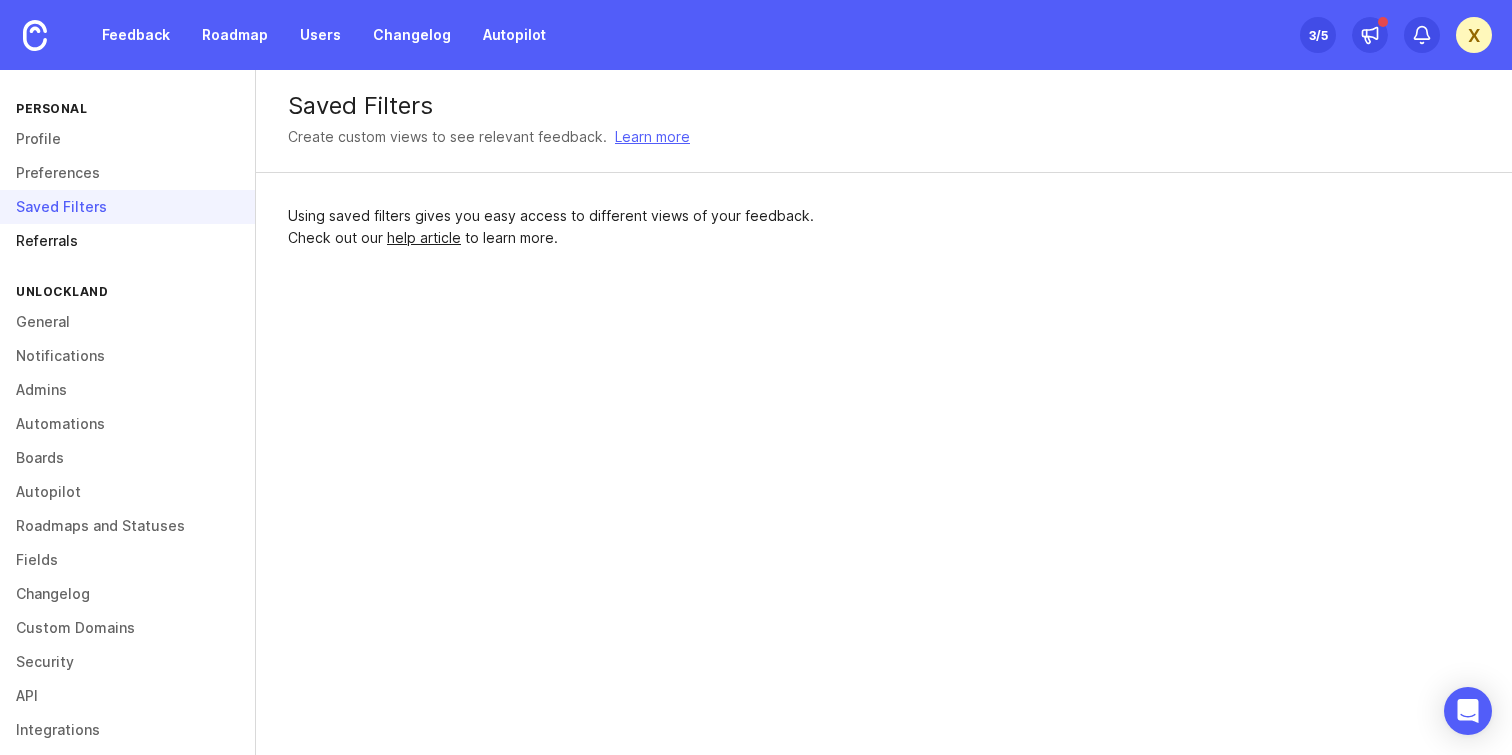 click on "Referrals" at bounding box center (127, 241) 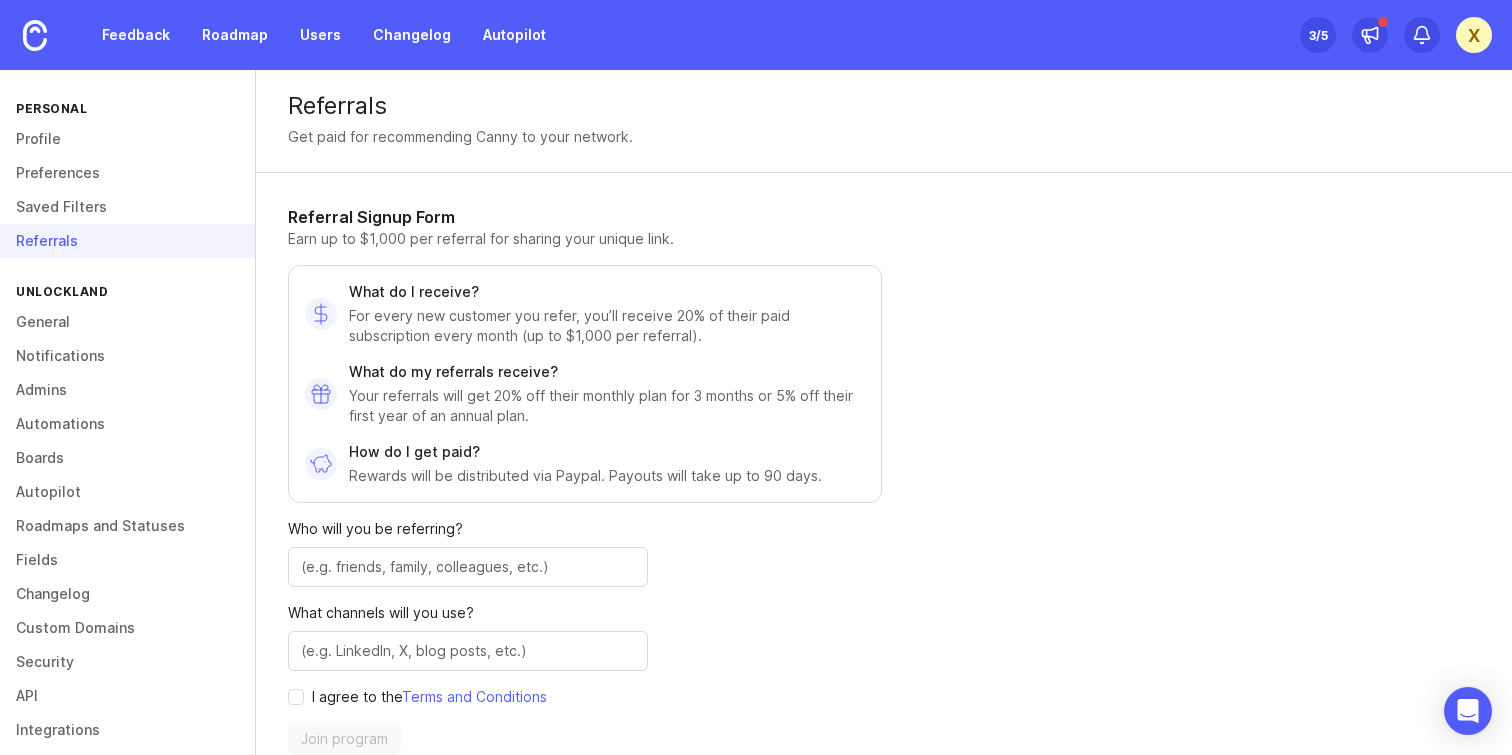 click on "Referrals" at bounding box center (127, 241) 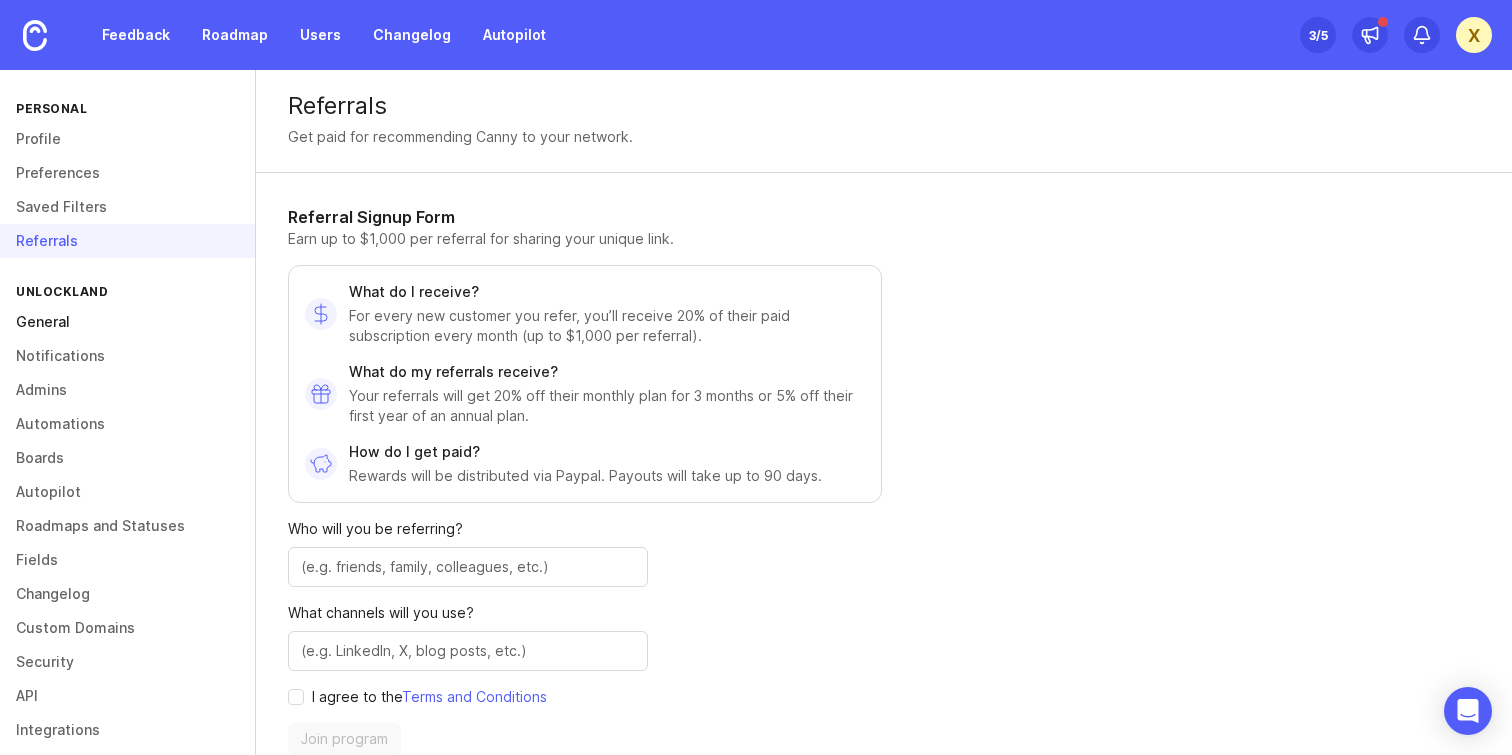 click on "General" at bounding box center (127, 322) 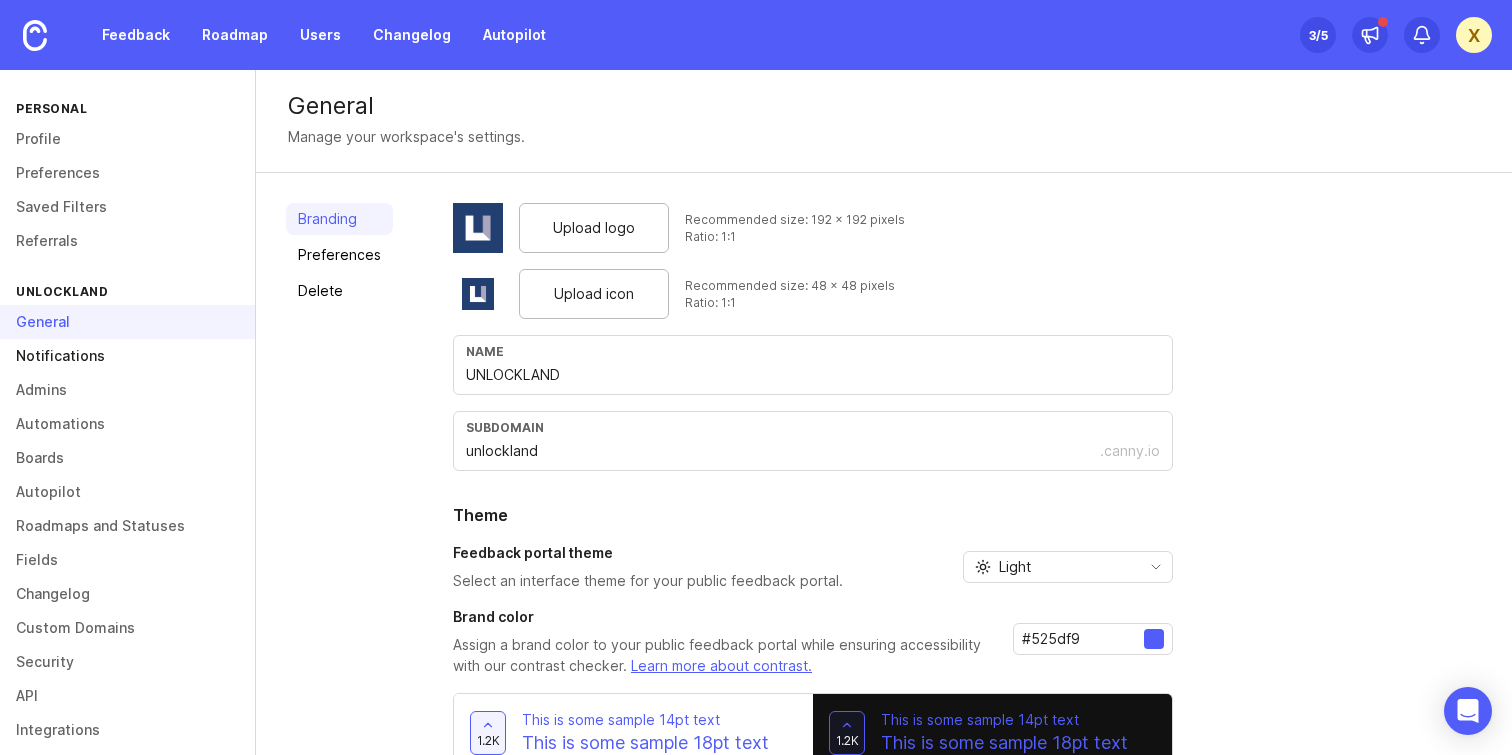 click on "Notifications" at bounding box center [127, 356] 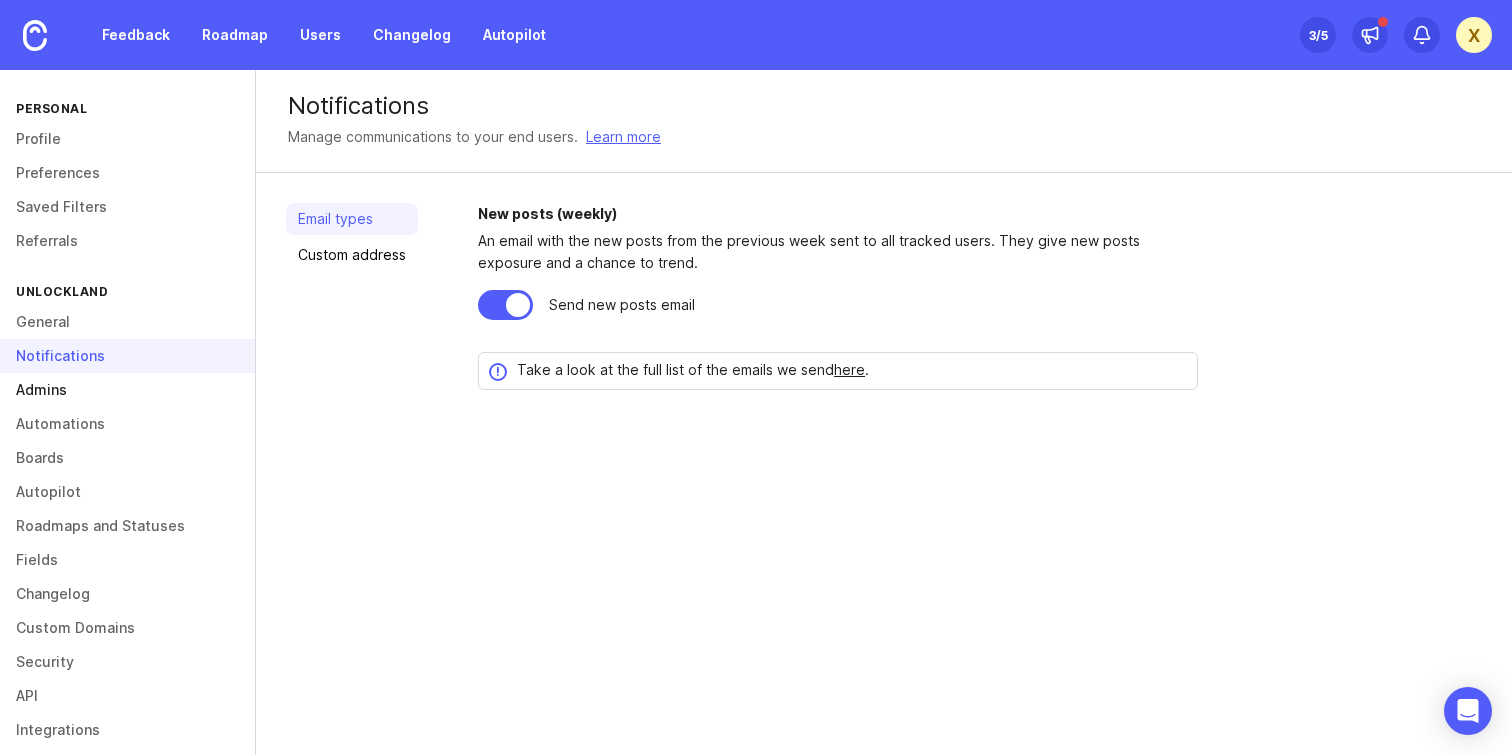 click on "Admins" at bounding box center (127, 390) 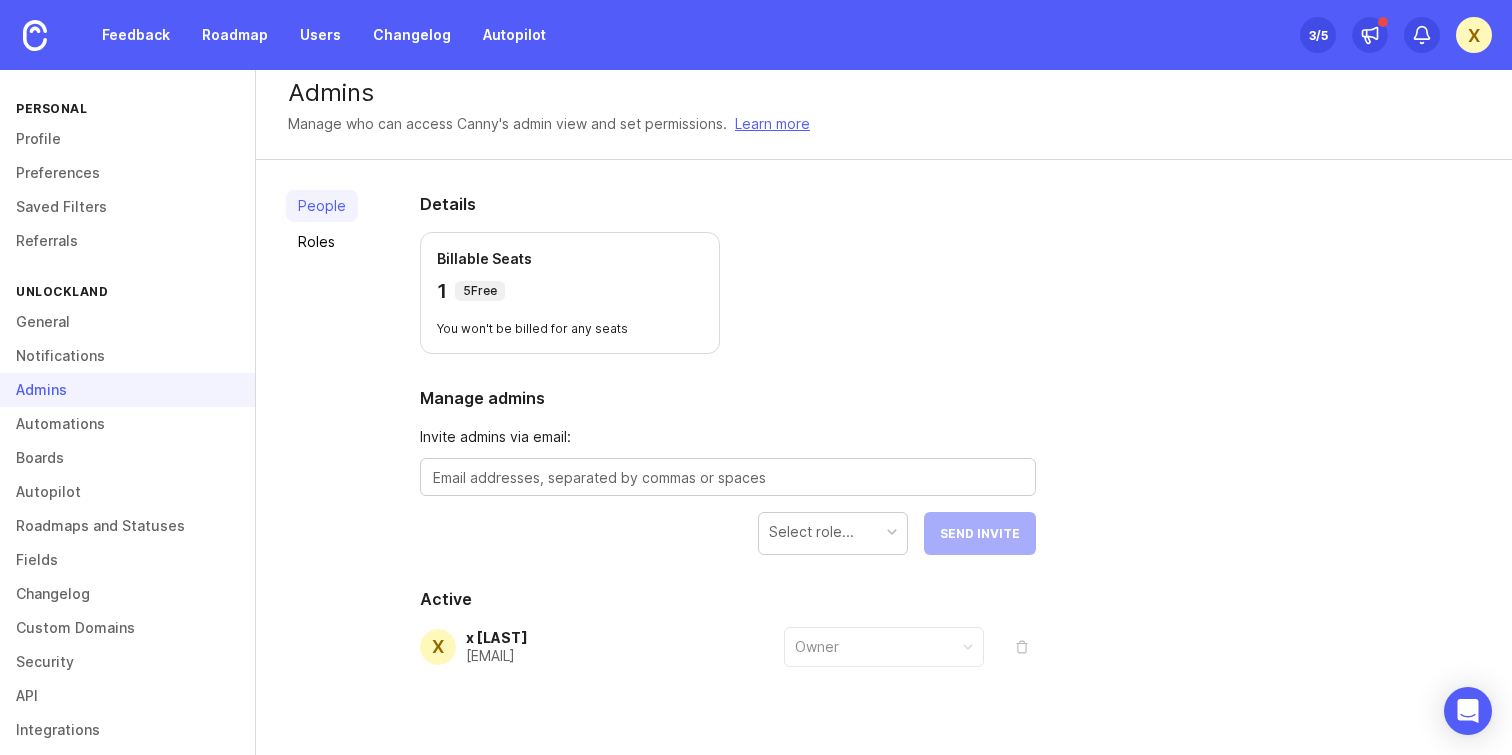 scroll, scrollTop: 52, scrollLeft: 0, axis: vertical 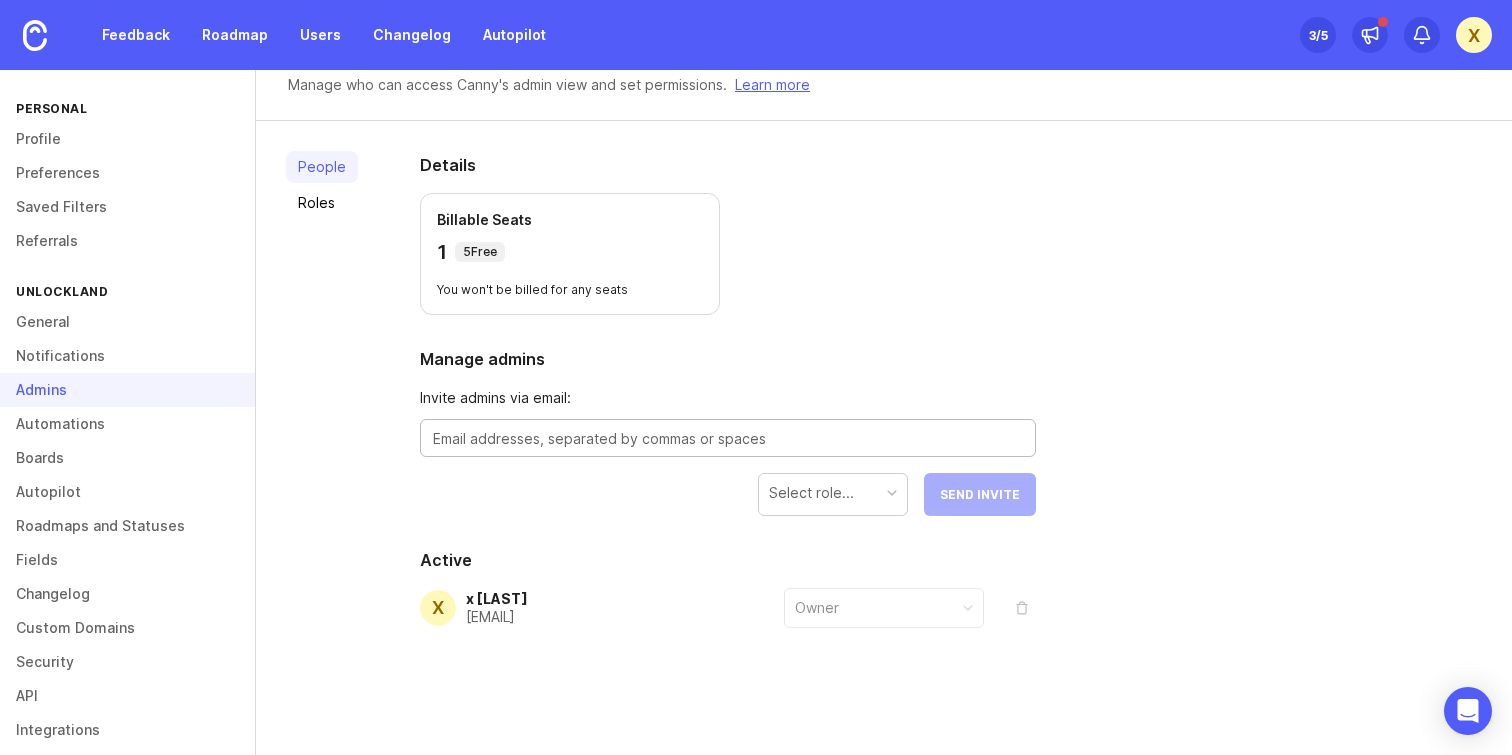 click at bounding box center (728, 439) 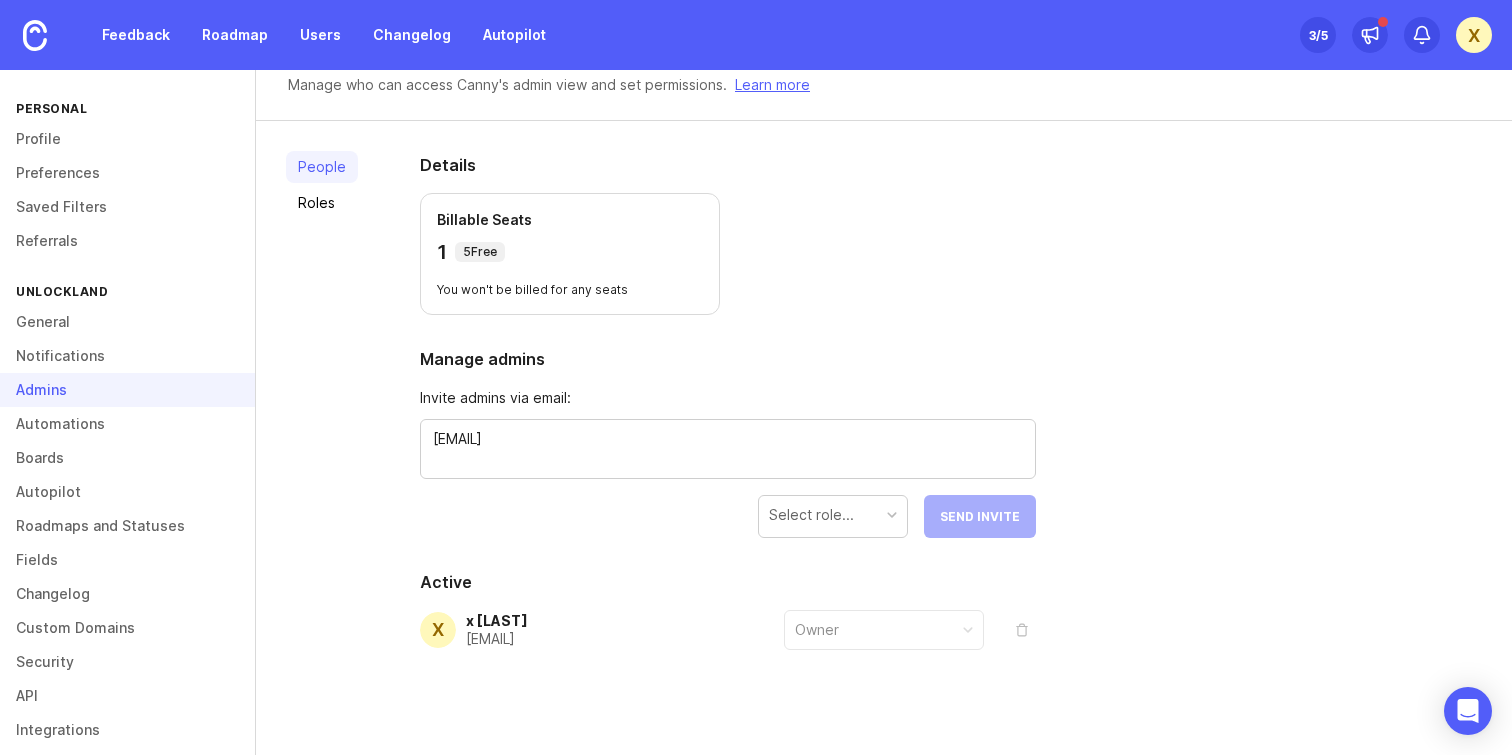 click on "Select role..." at bounding box center (833, 515) 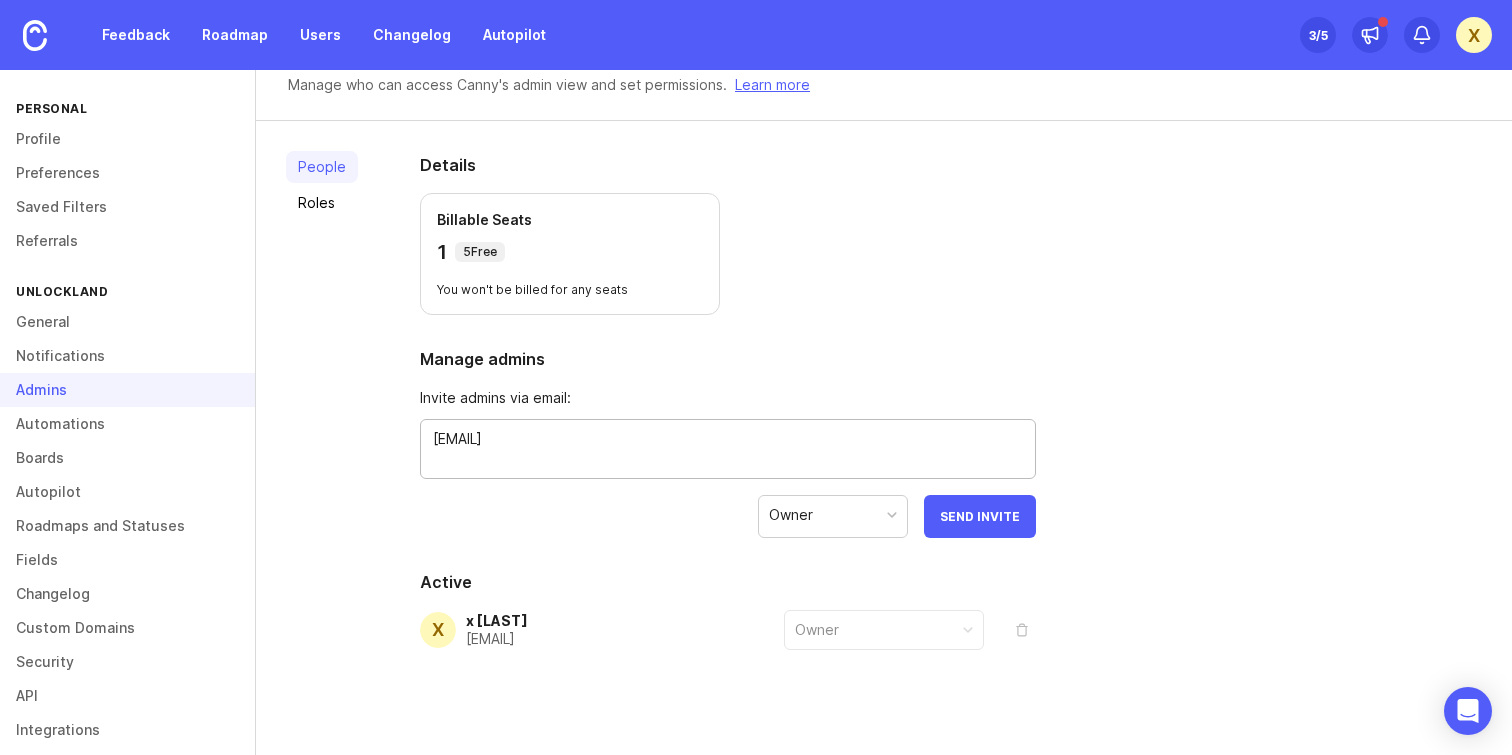 click on "[EMAIL]" at bounding box center [728, 450] 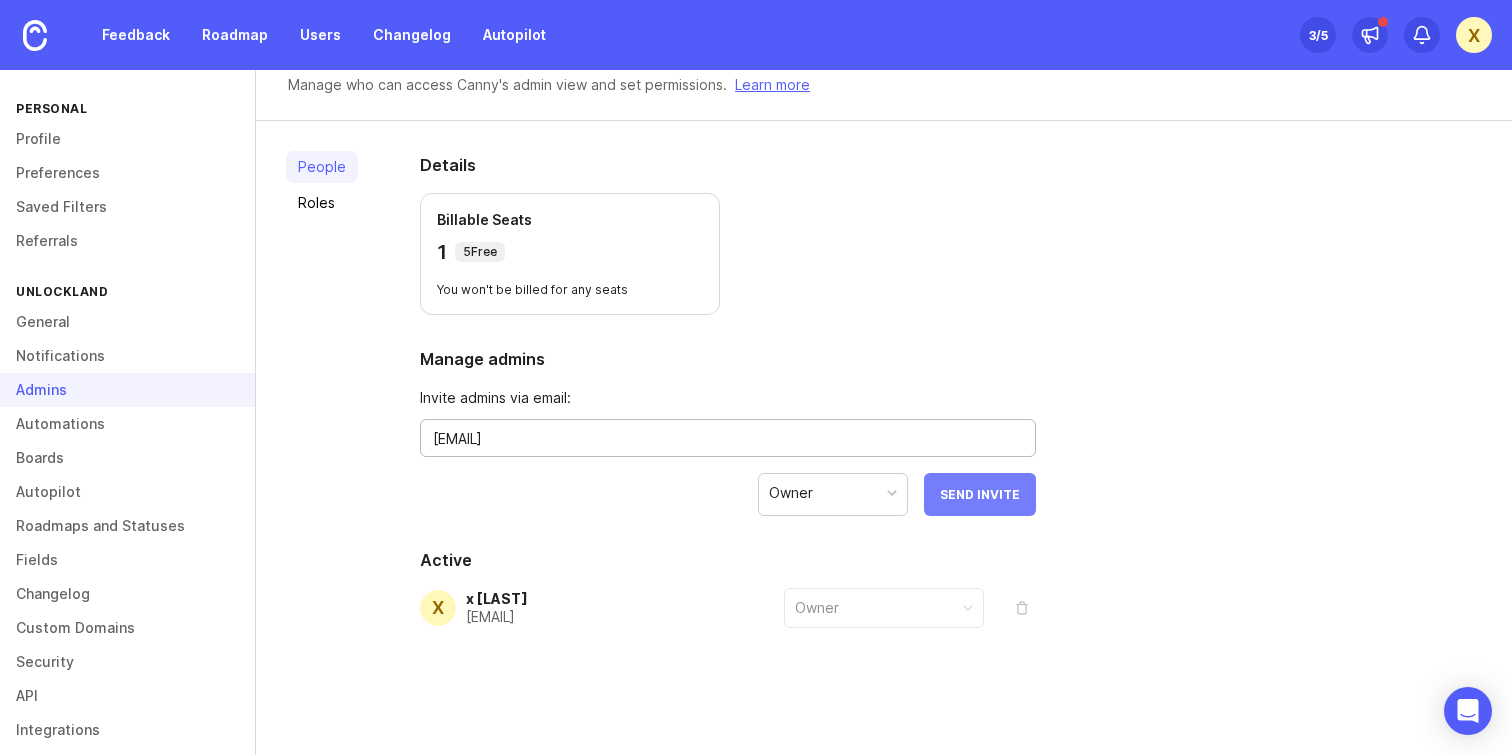 type on "[EMAIL]" 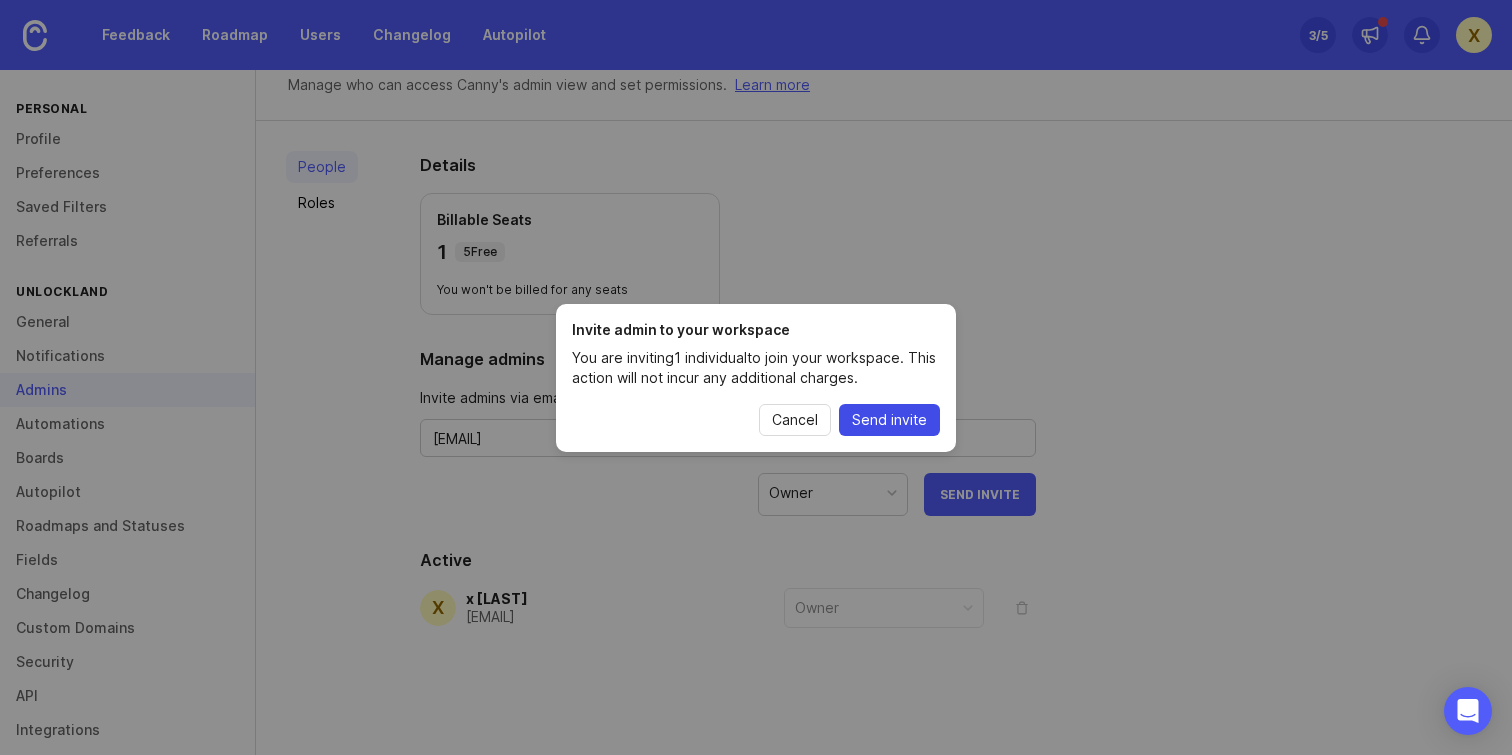 click on "Send invite" at bounding box center (889, 420) 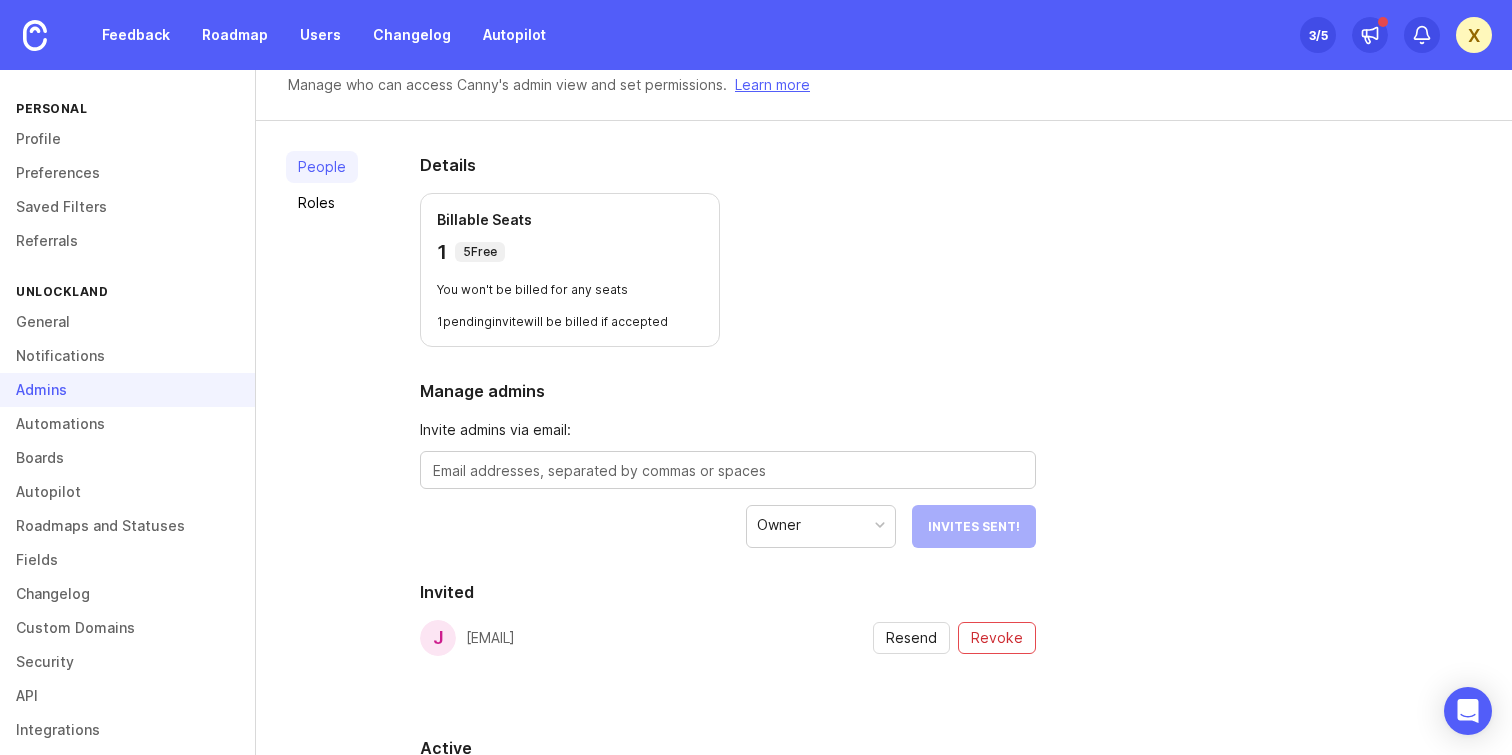 click on "People Roles Details Billable Seats 1 5  Free You won't be billed for any seats 1  pending  invite  will be billed if accepted Manage admins Invite admins via email: Owner Invites Sent!   Invited j [EMAIL] Resend Revoke Active x x [LAST] [FIRST] [EMAIL] Owner" at bounding box center [884, 532] 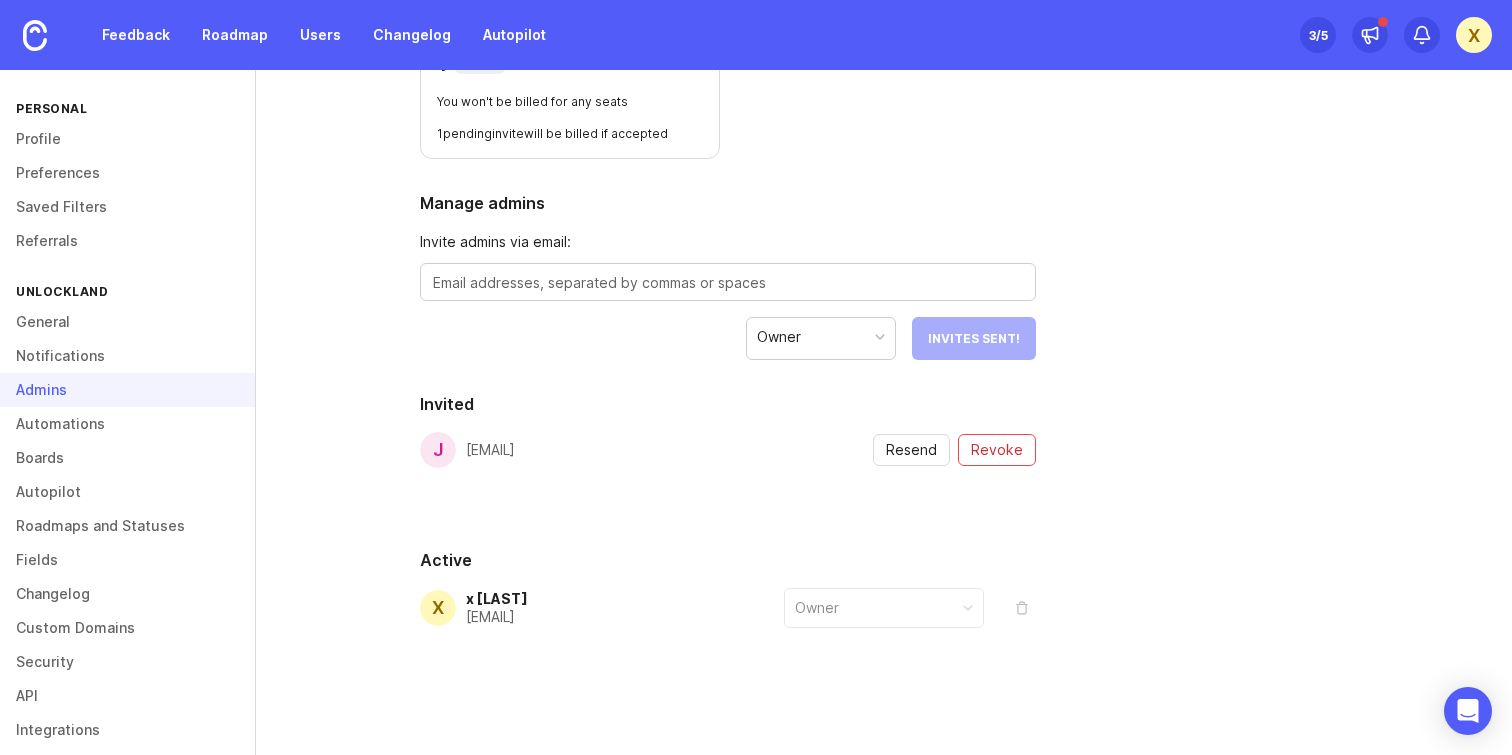 click on "People Roles Details Billable Seats 1 5  Free You won't be billed for any seats 1  pending  invite  will be billed if accepted Manage admins Invite admins via email: Owner Invites Sent!   Invited j [EMAIL] Resend Revoke Active x x [LAST] [FIRST] [EMAIL] Owner" at bounding box center (884, 344) 